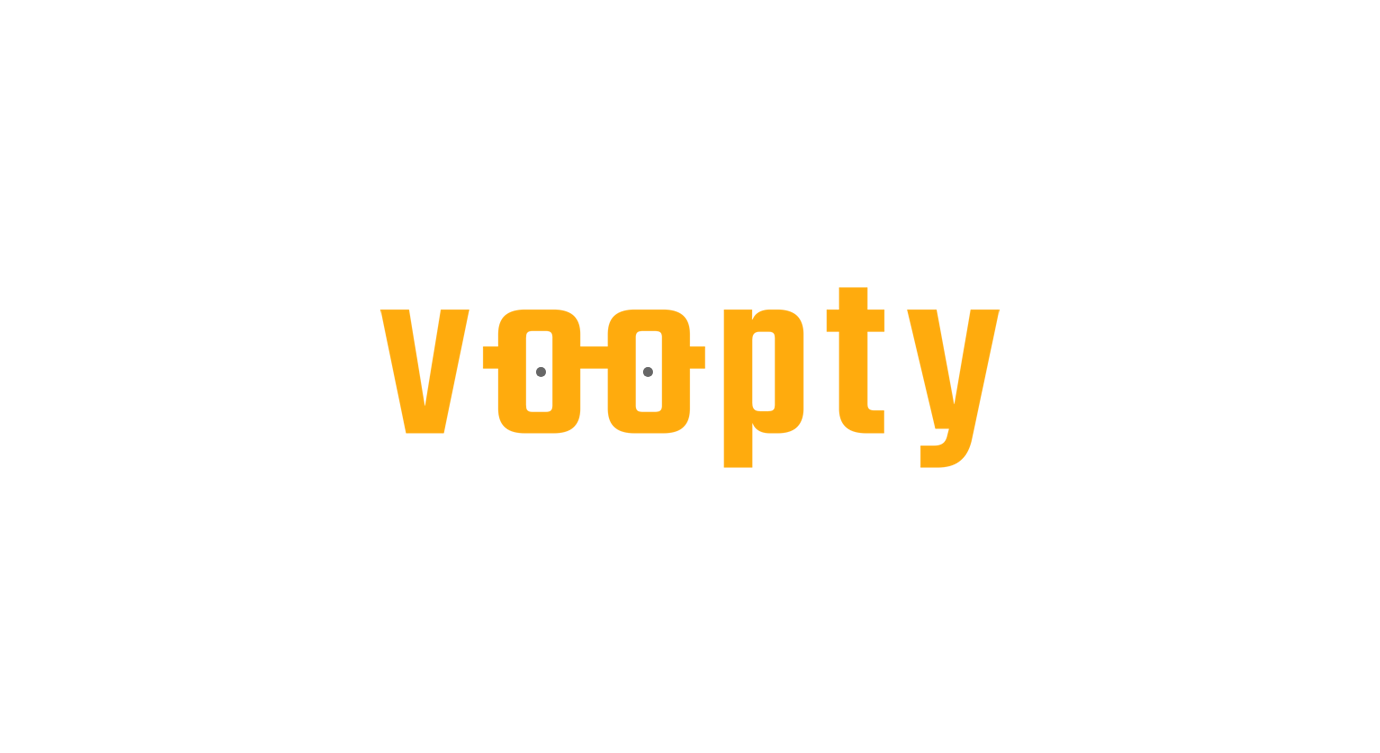 scroll, scrollTop: 0, scrollLeft: 0, axis: both 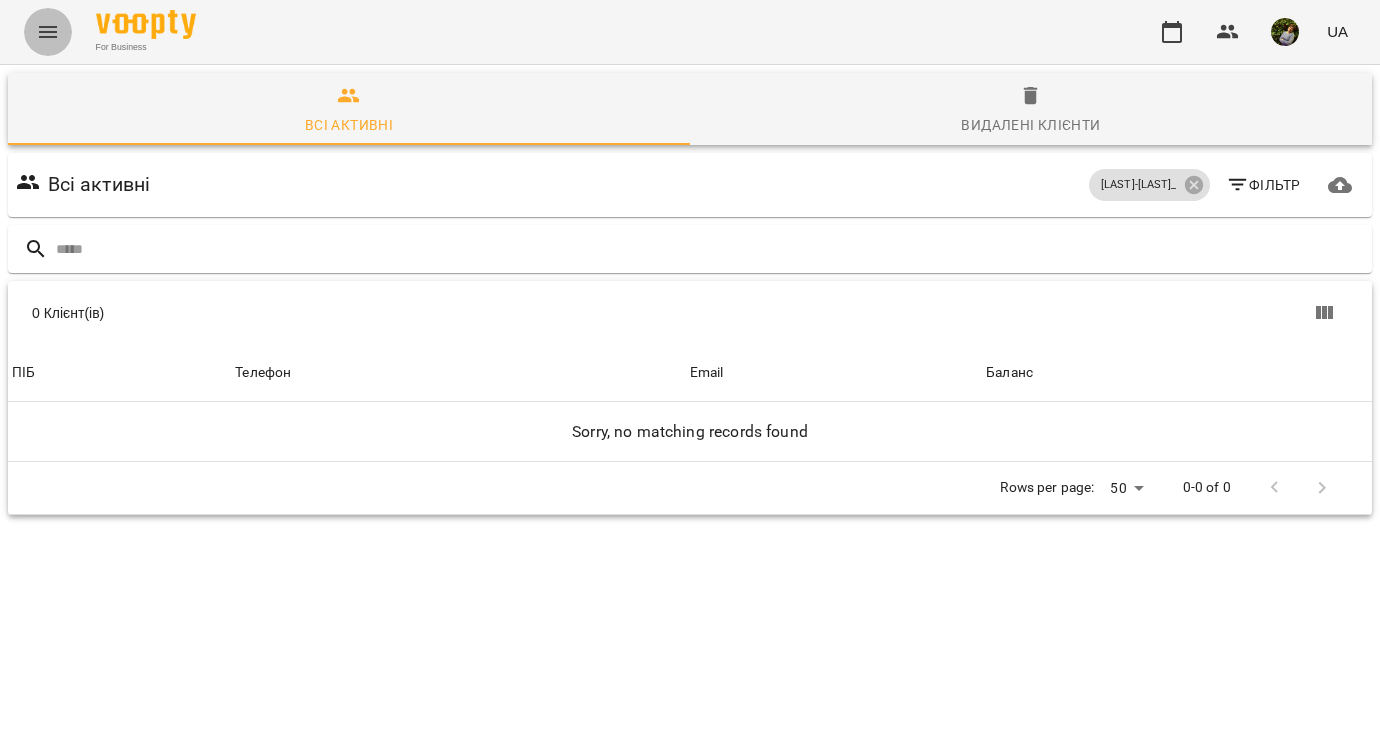 click 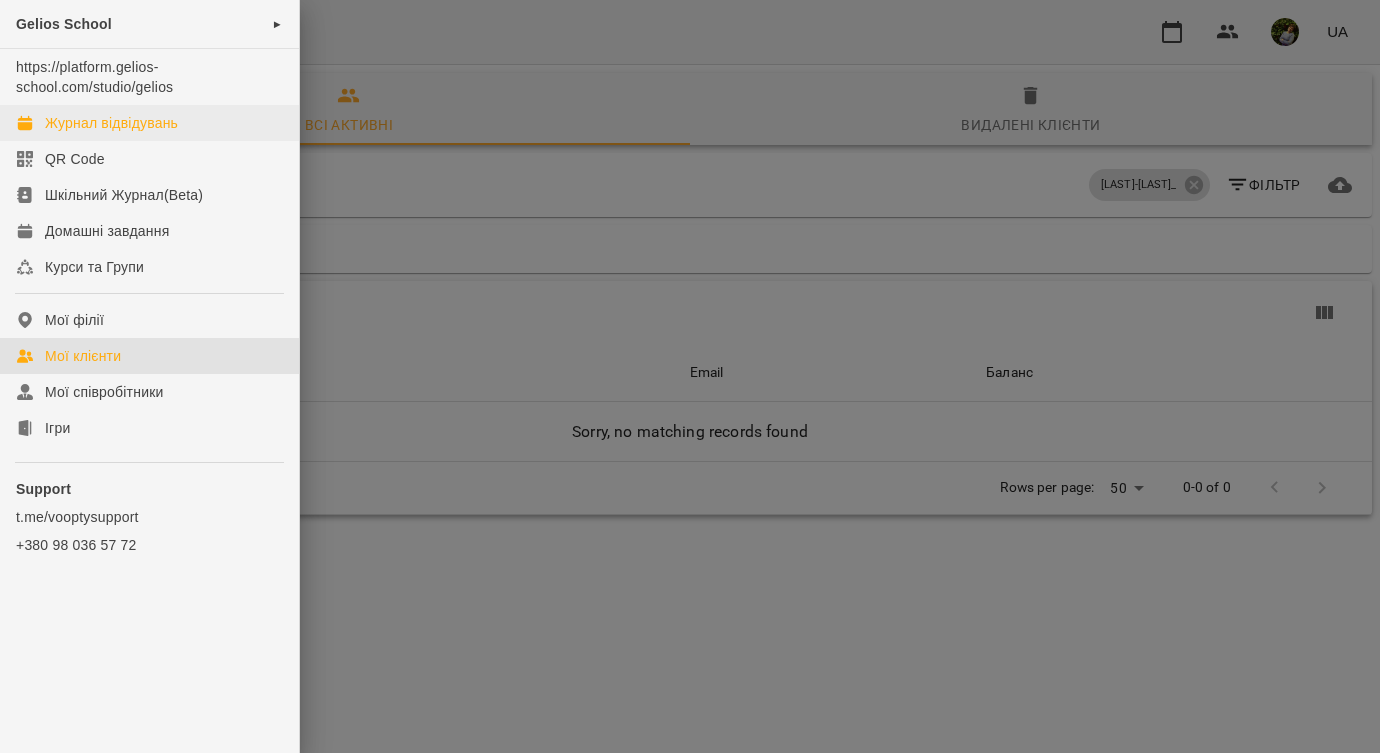 click on "Журнал відвідувань" at bounding box center [111, 123] 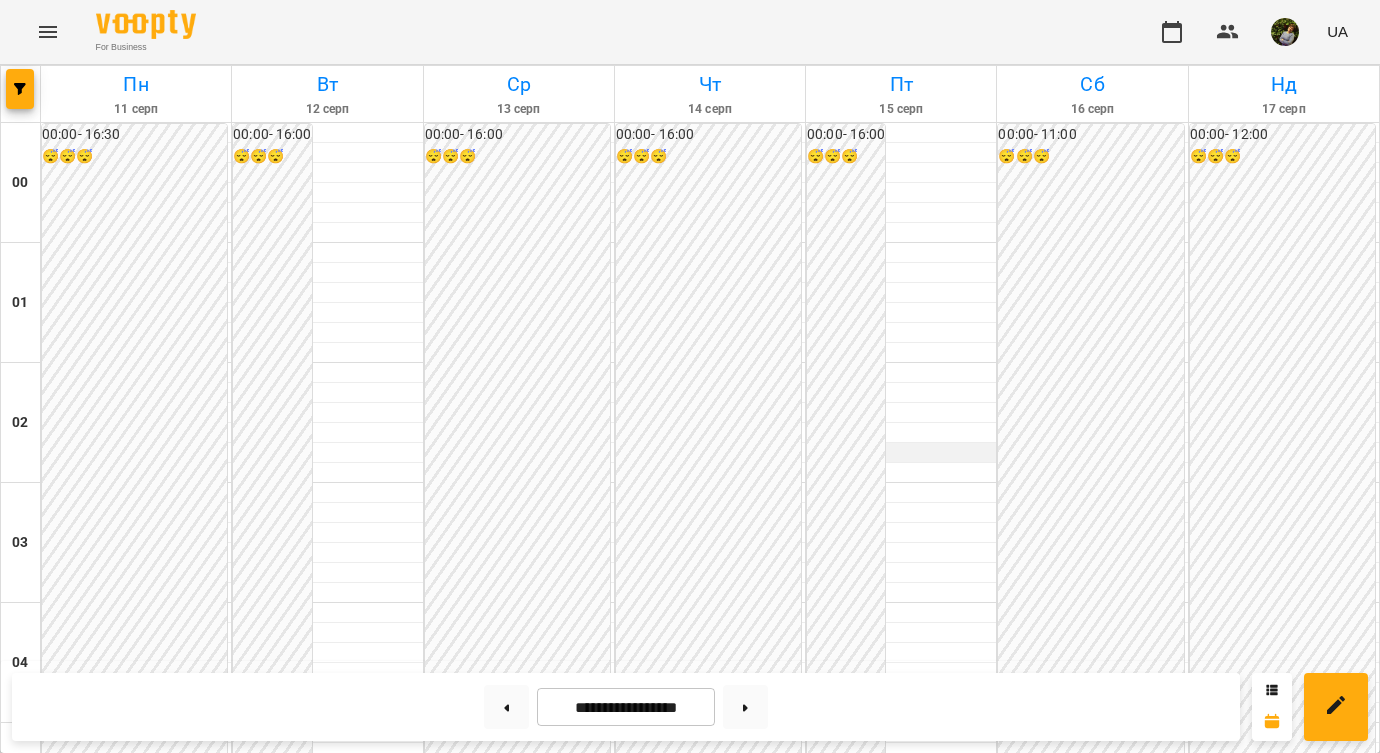 scroll, scrollTop: 1037, scrollLeft: 0, axis: vertical 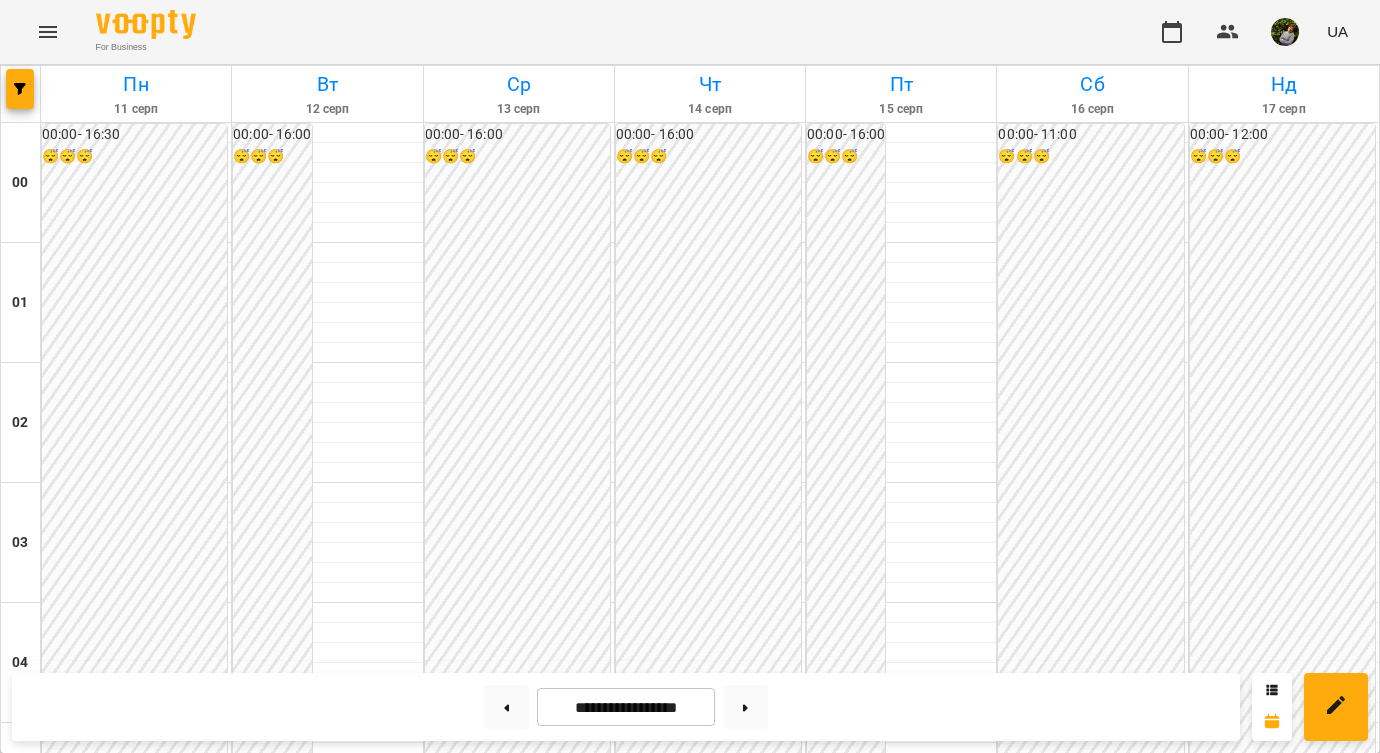 click on "Копилов Олександра" at bounding box center [941, 1397] 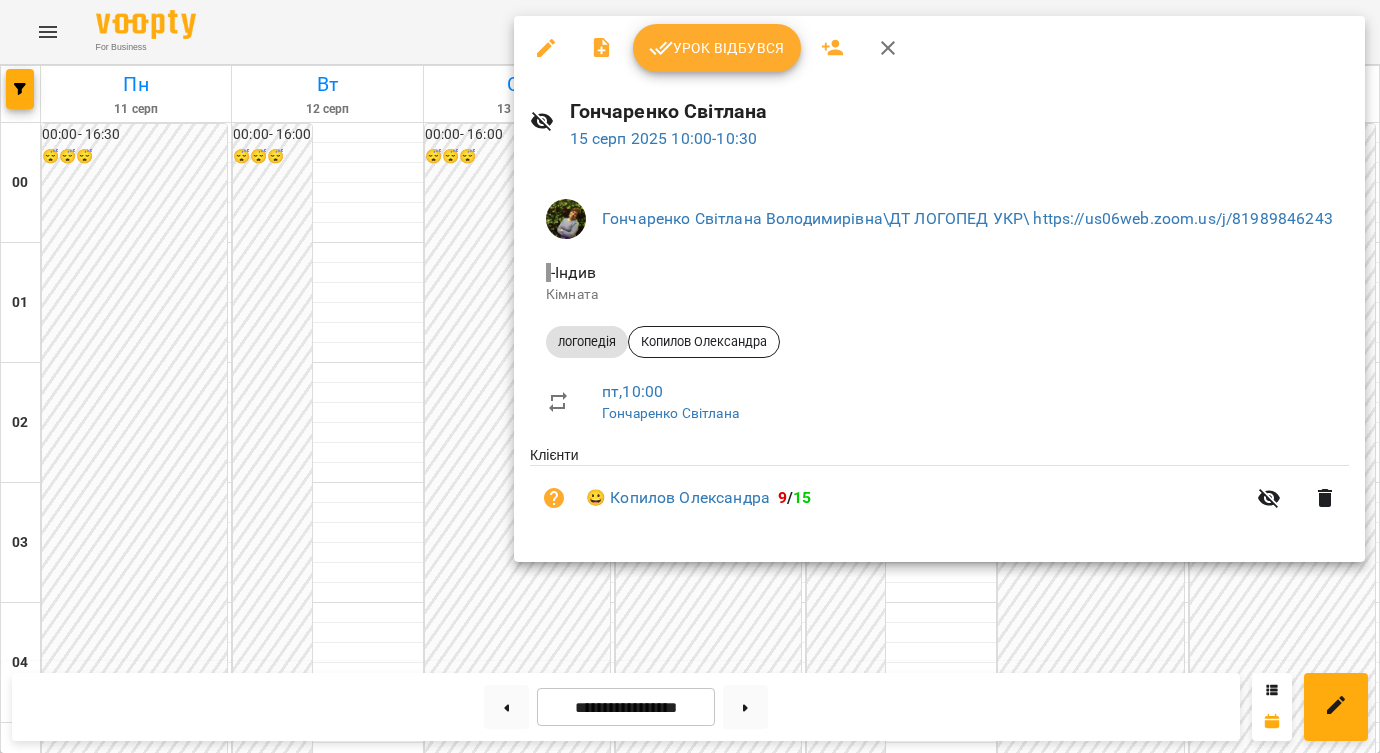 click at bounding box center [690, 376] 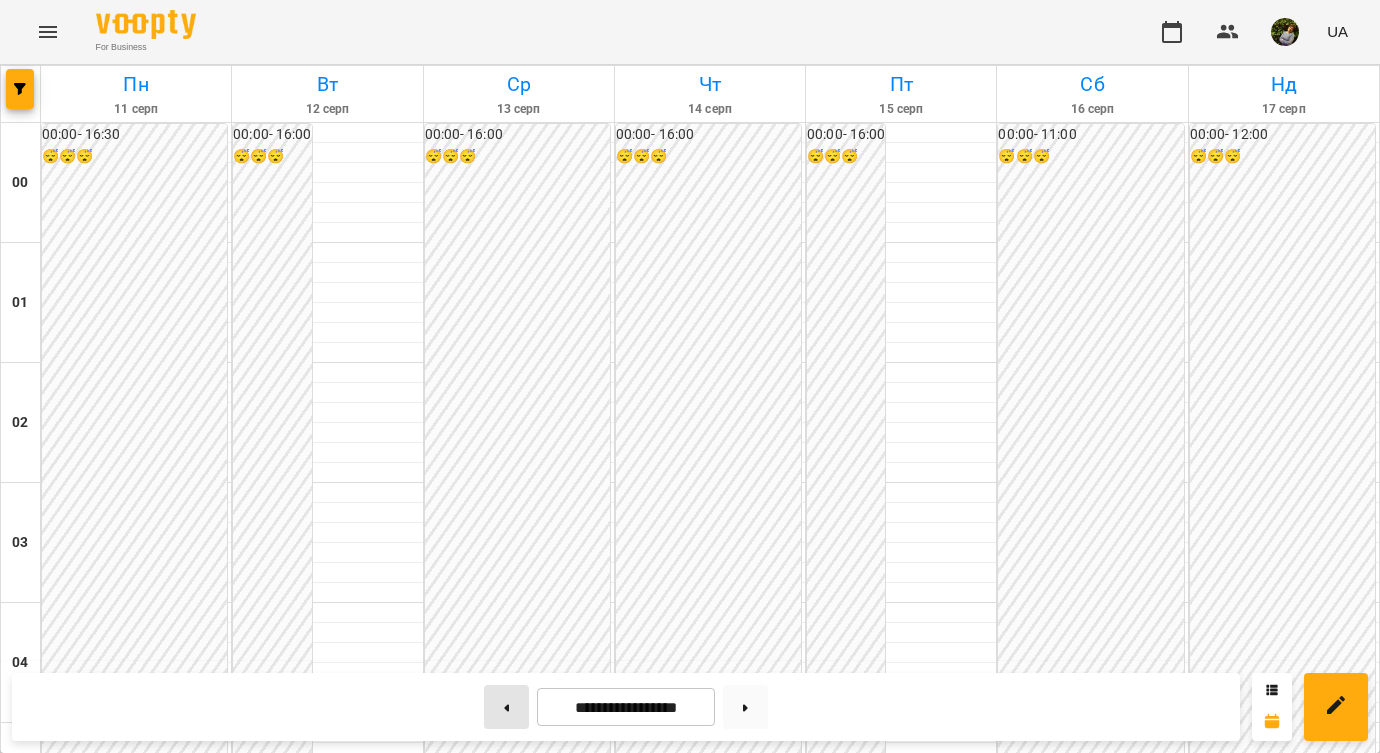 click at bounding box center (506, 707) 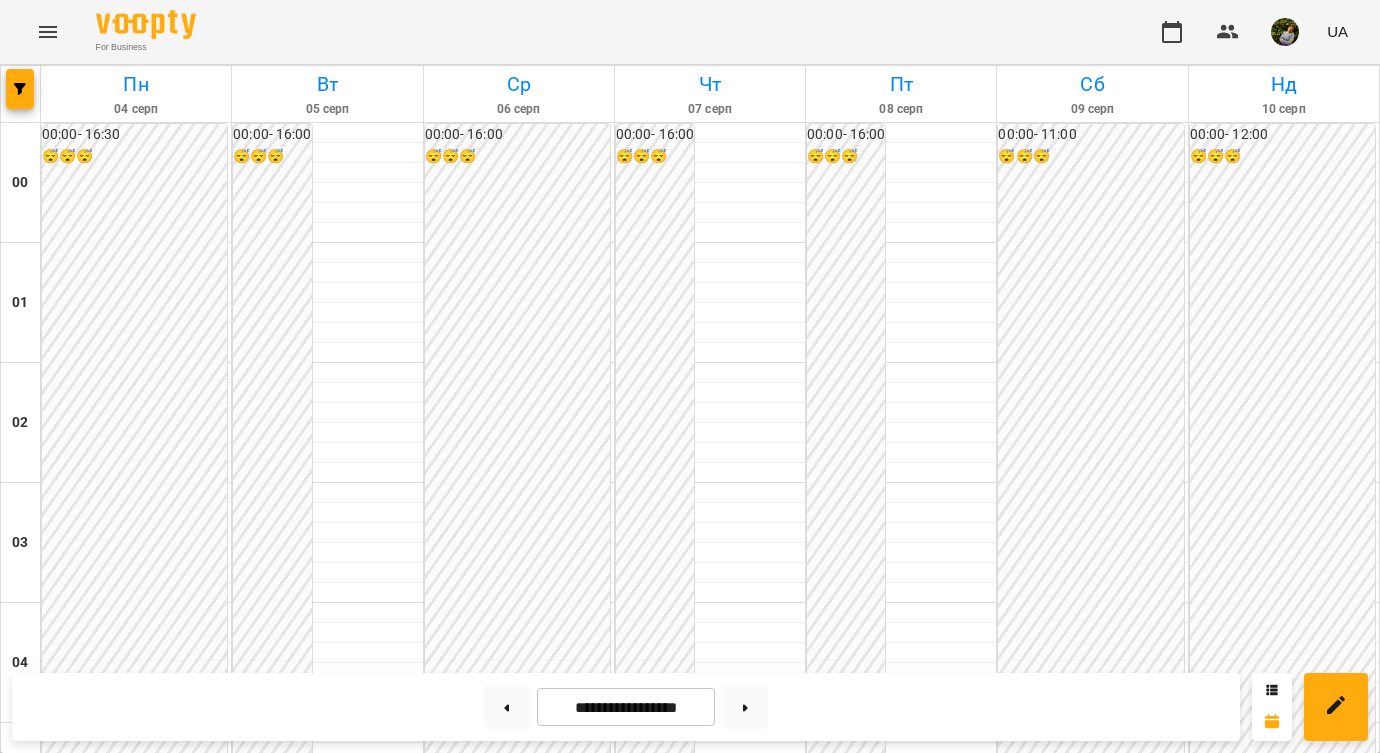 click on "10:00" at bounding box center [913, 1351] 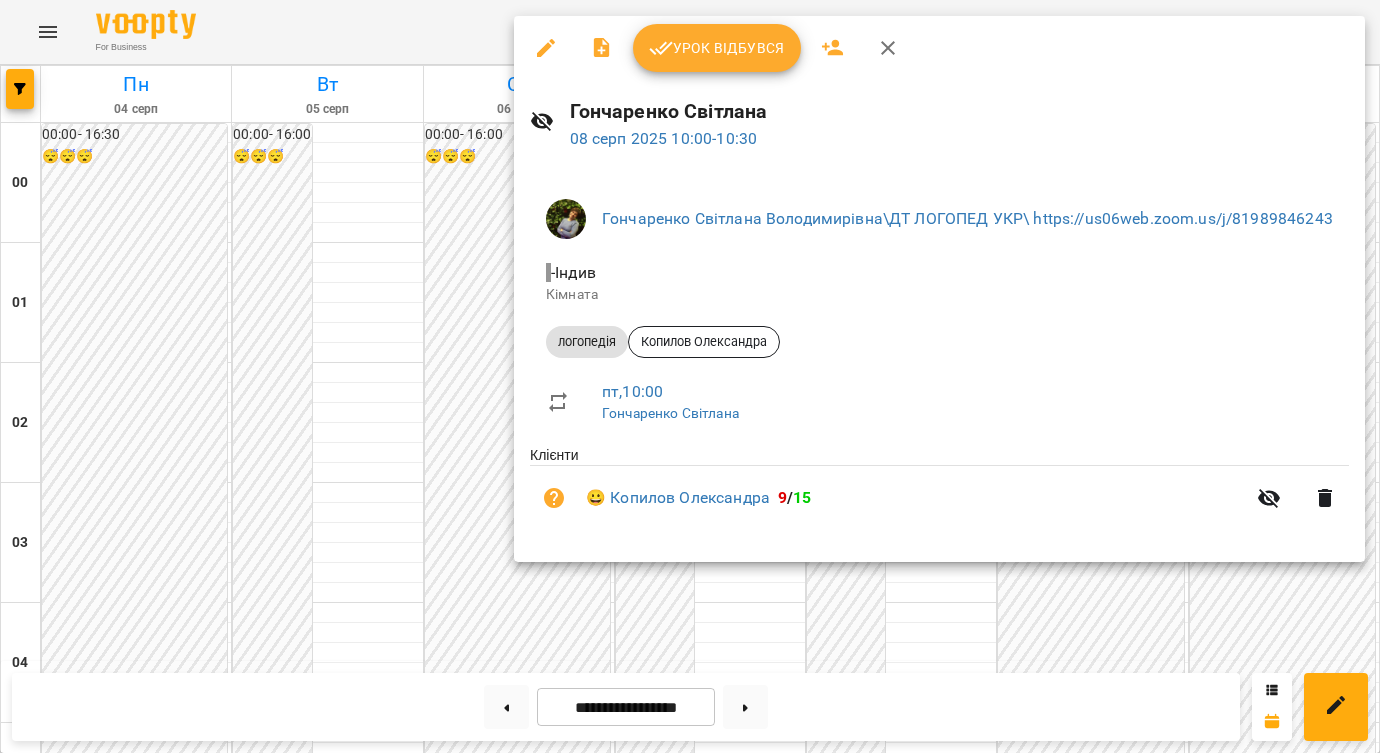 click on "Урок відбувся" at bounding box center (717, 48) 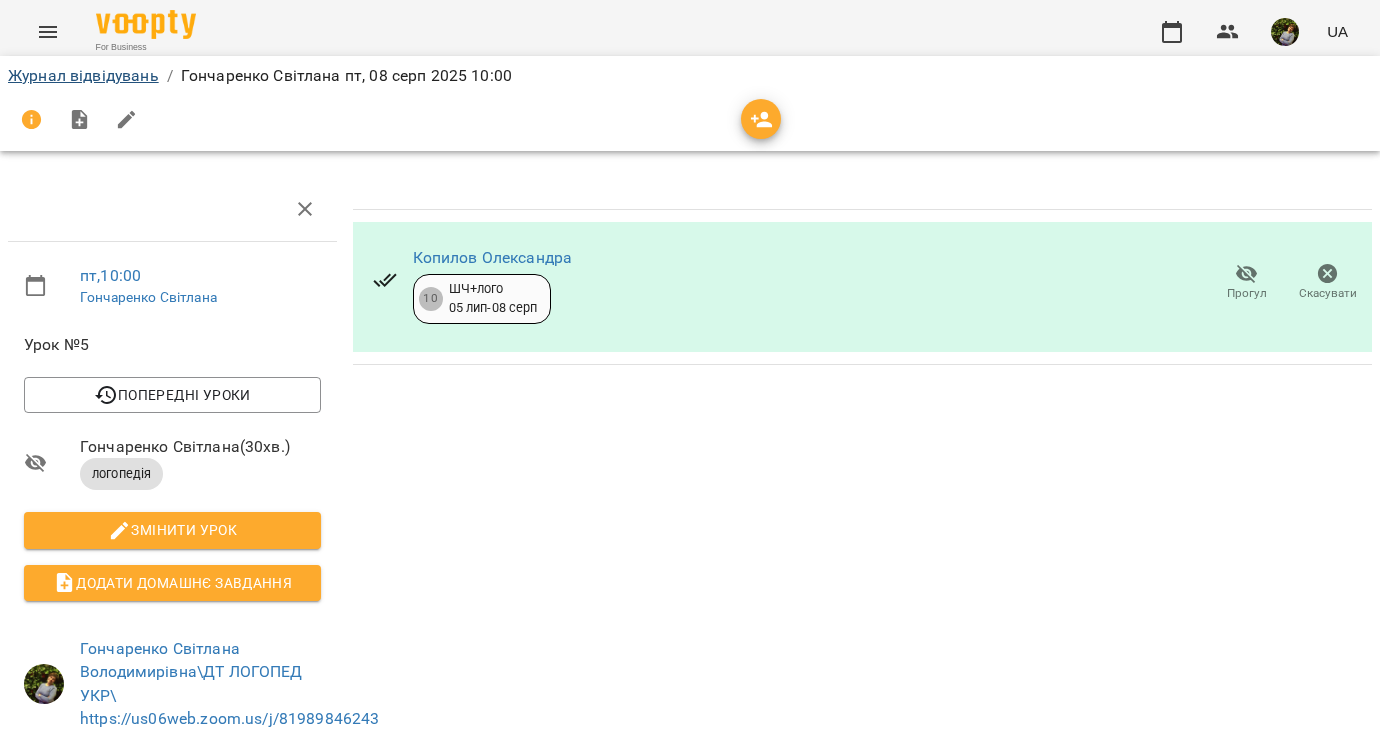click on "Журнал відвідувань" at bounding box center (83, 75) 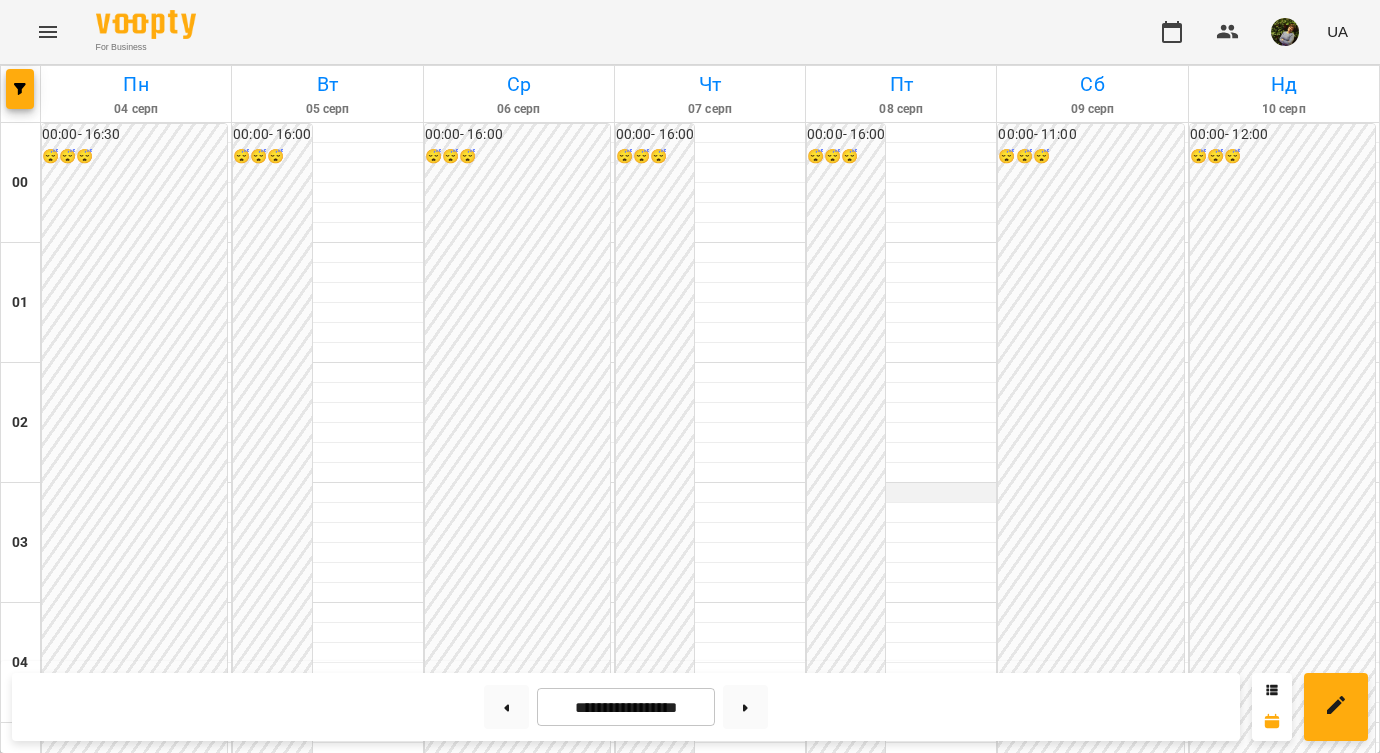 scroll, scrollTop: 1242, scrollLeft: 0, axis: vertical 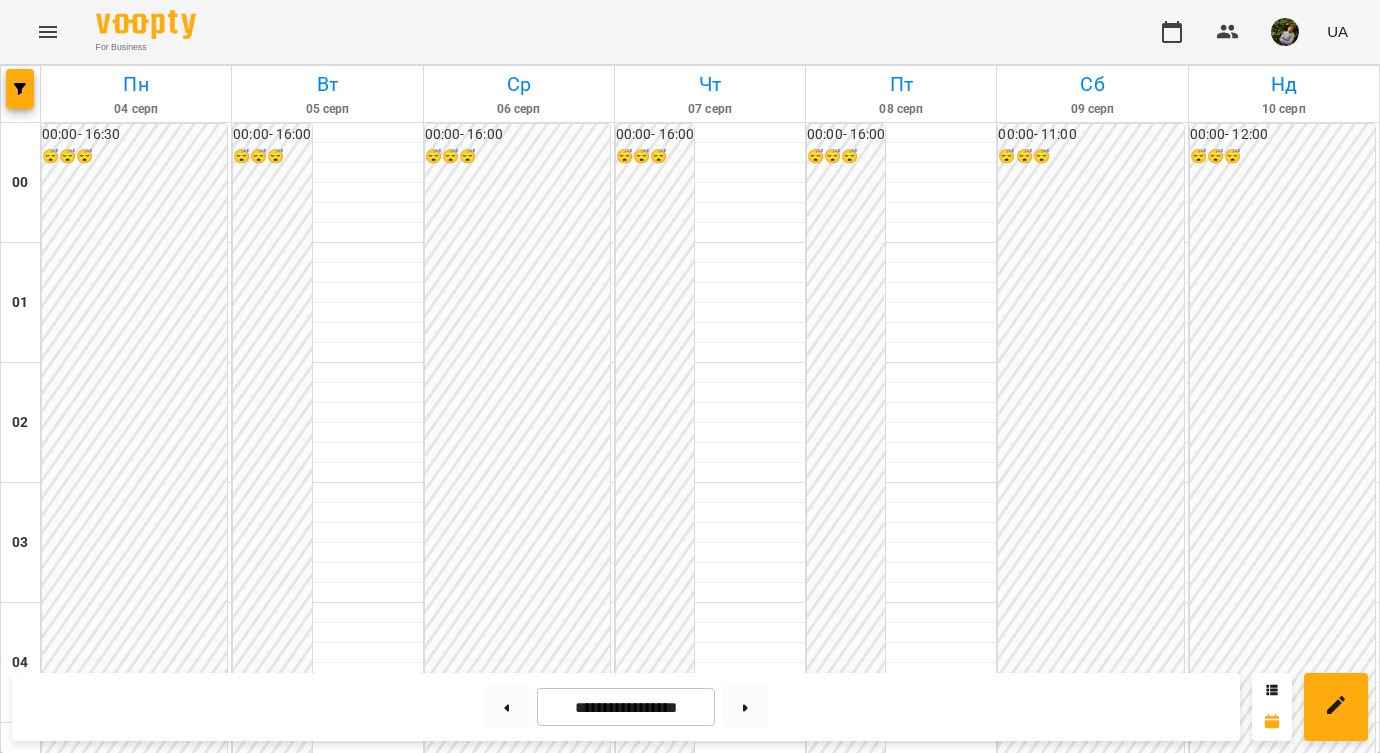 click on "12:00" at bounding box center [913, 1591] 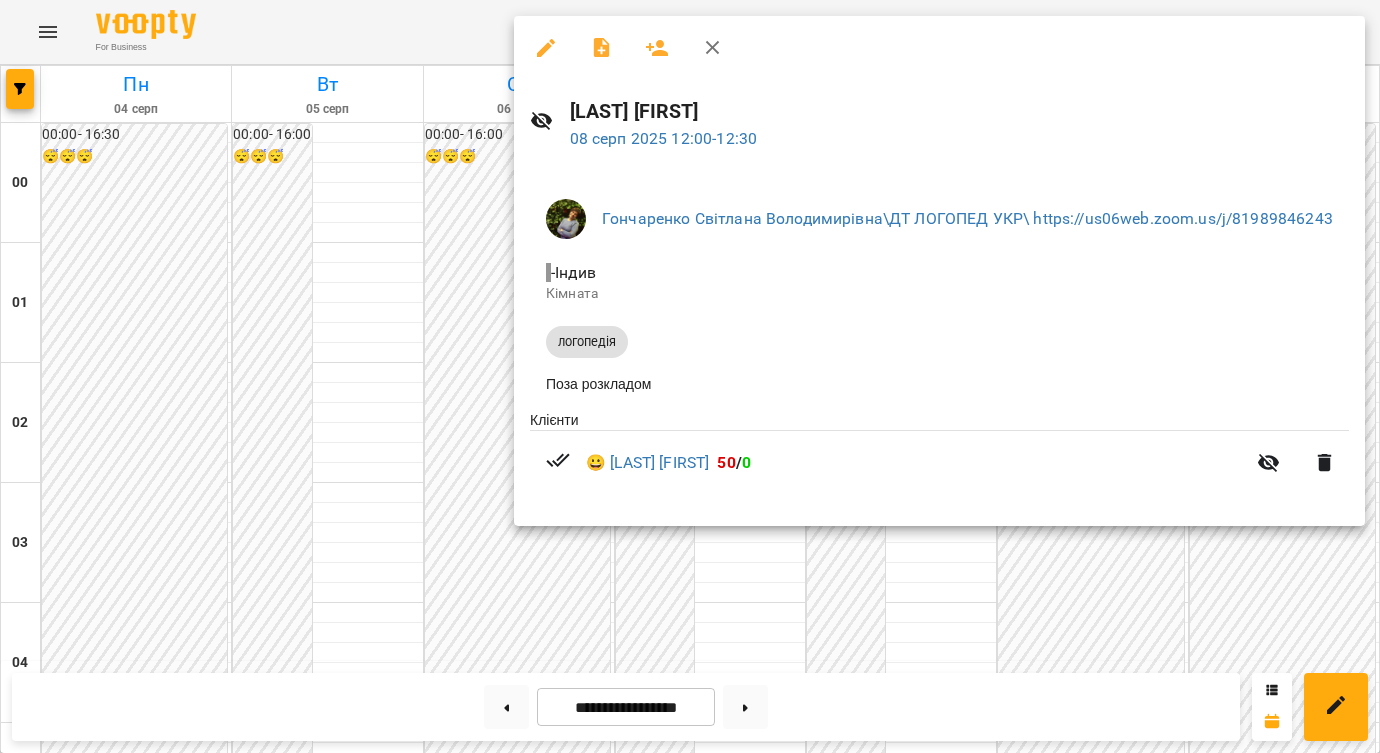 click at bounding box center [690, 376] 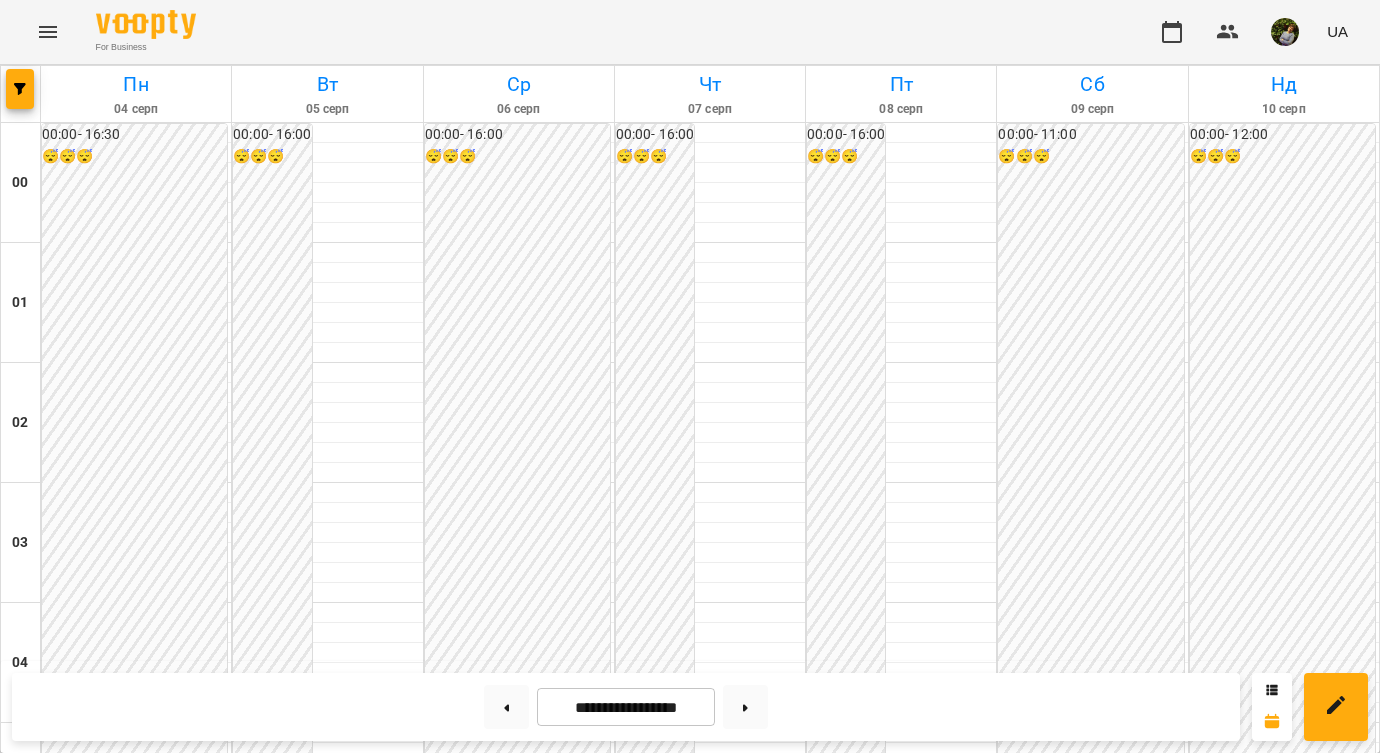 click at bounding box center [901, 1633] 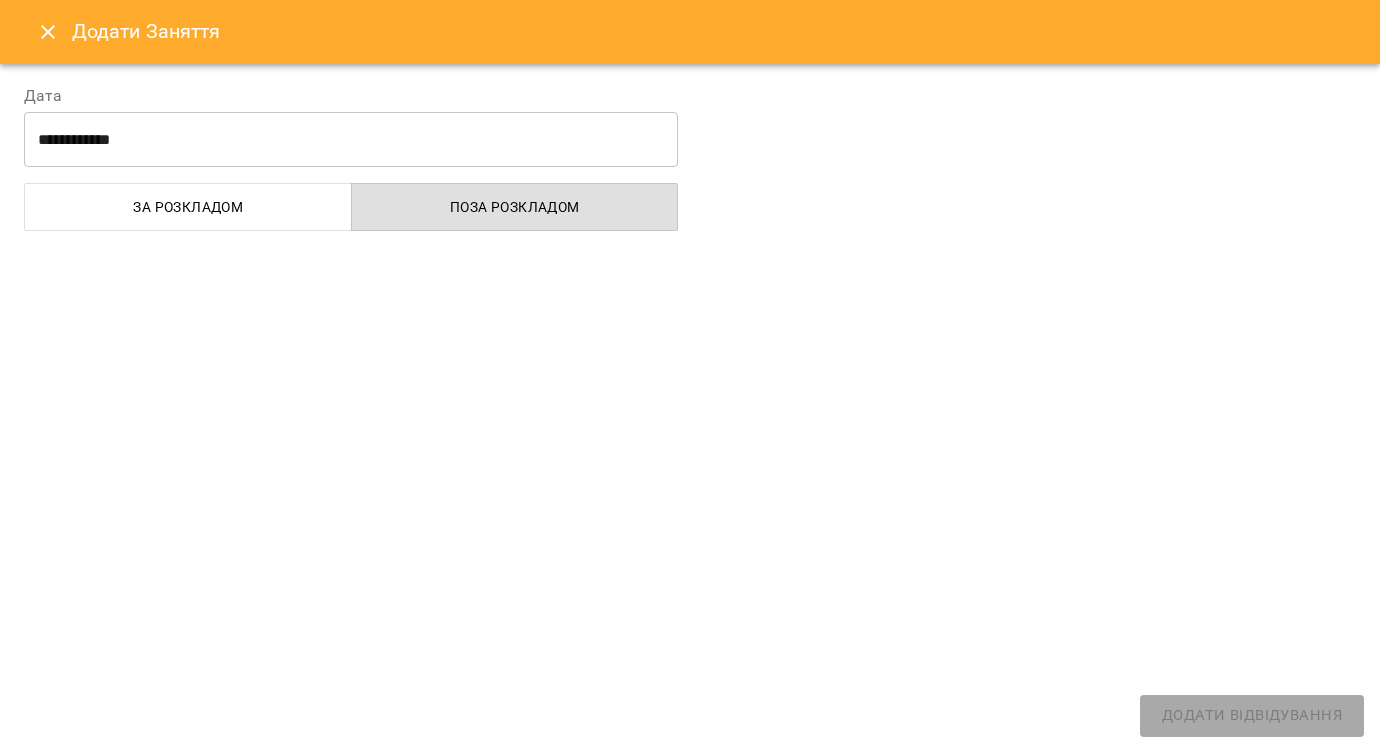select on "**********" 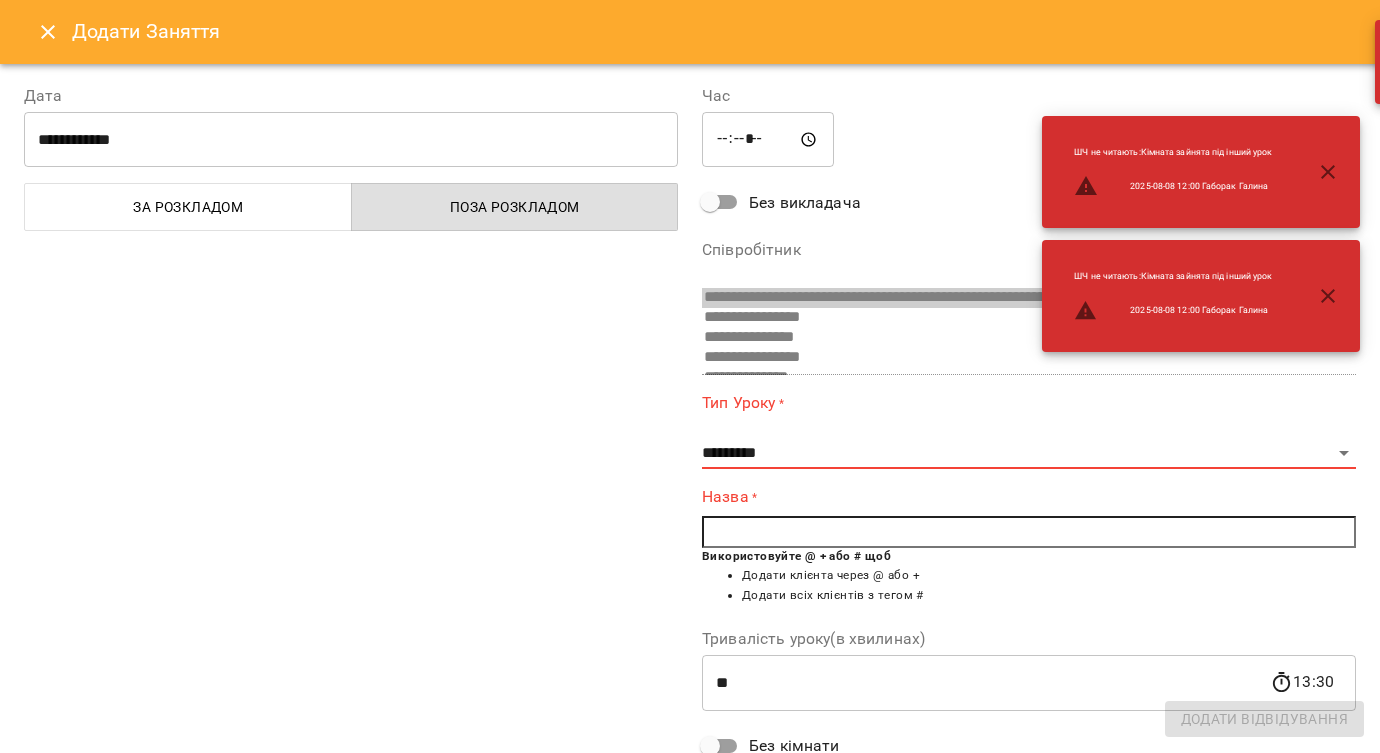 click 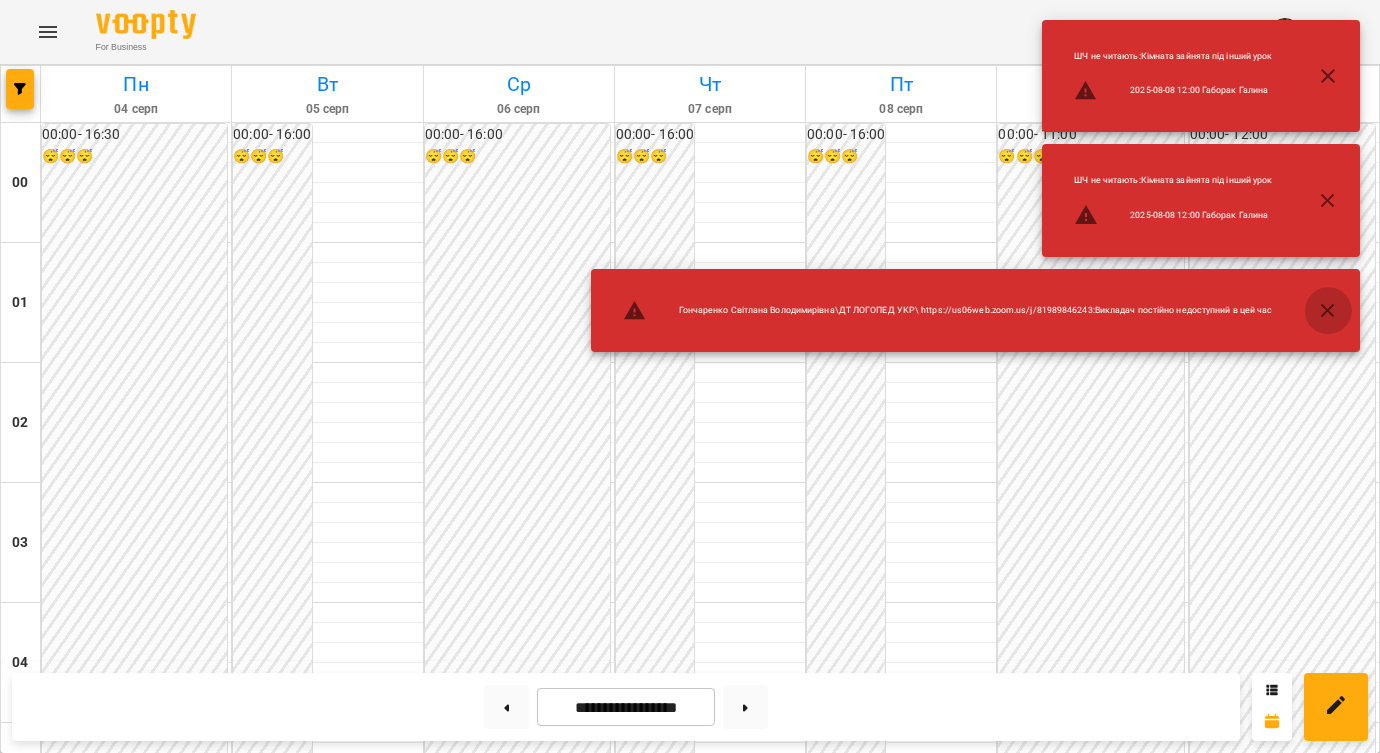click at bounding box center (1328, 311) 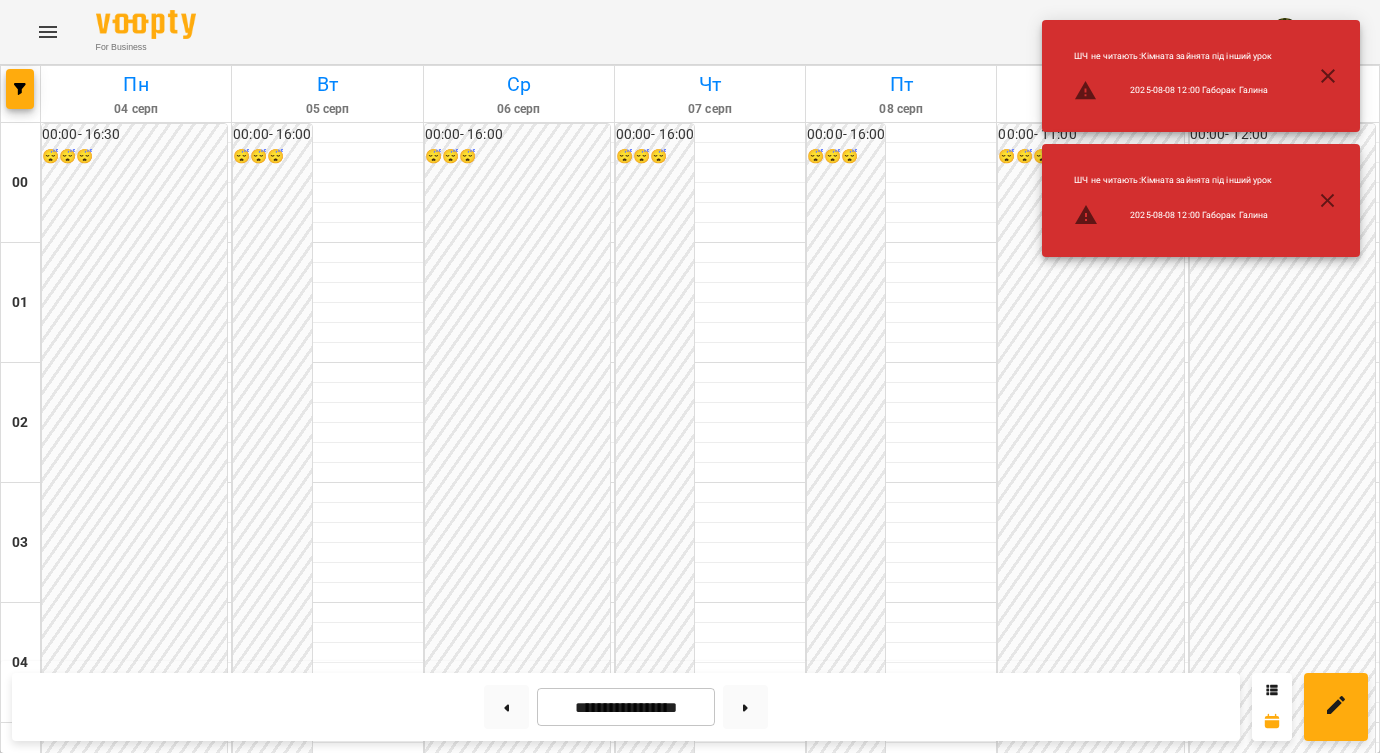 click 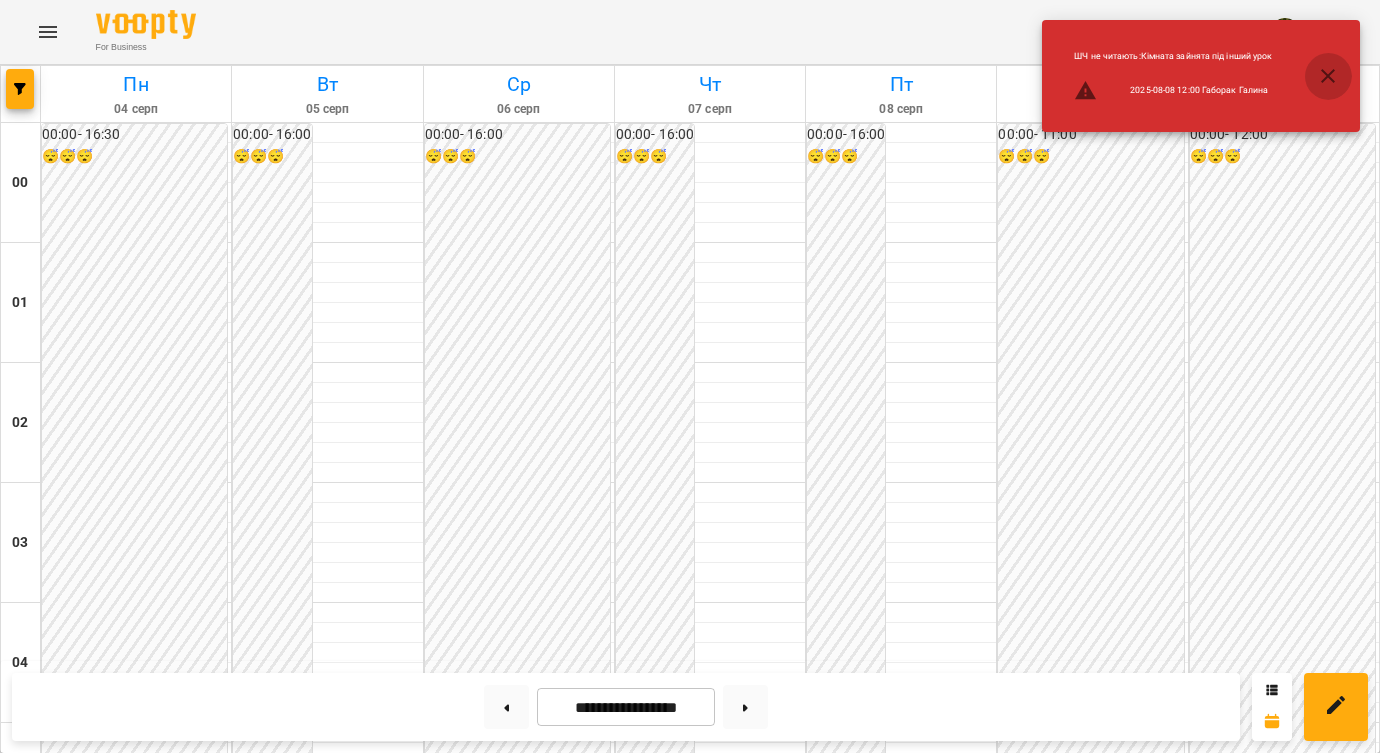 click 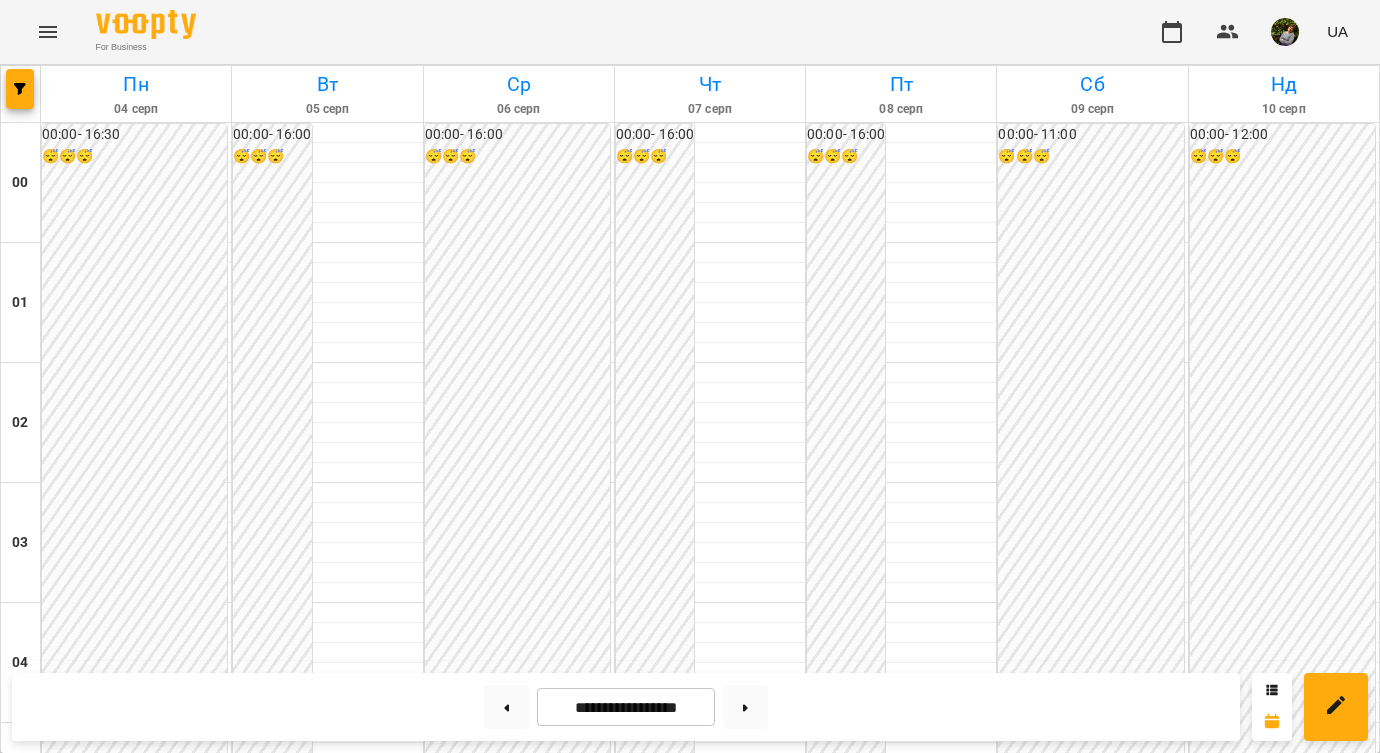 click on "11:00" at bounding box center [1092, 1471] 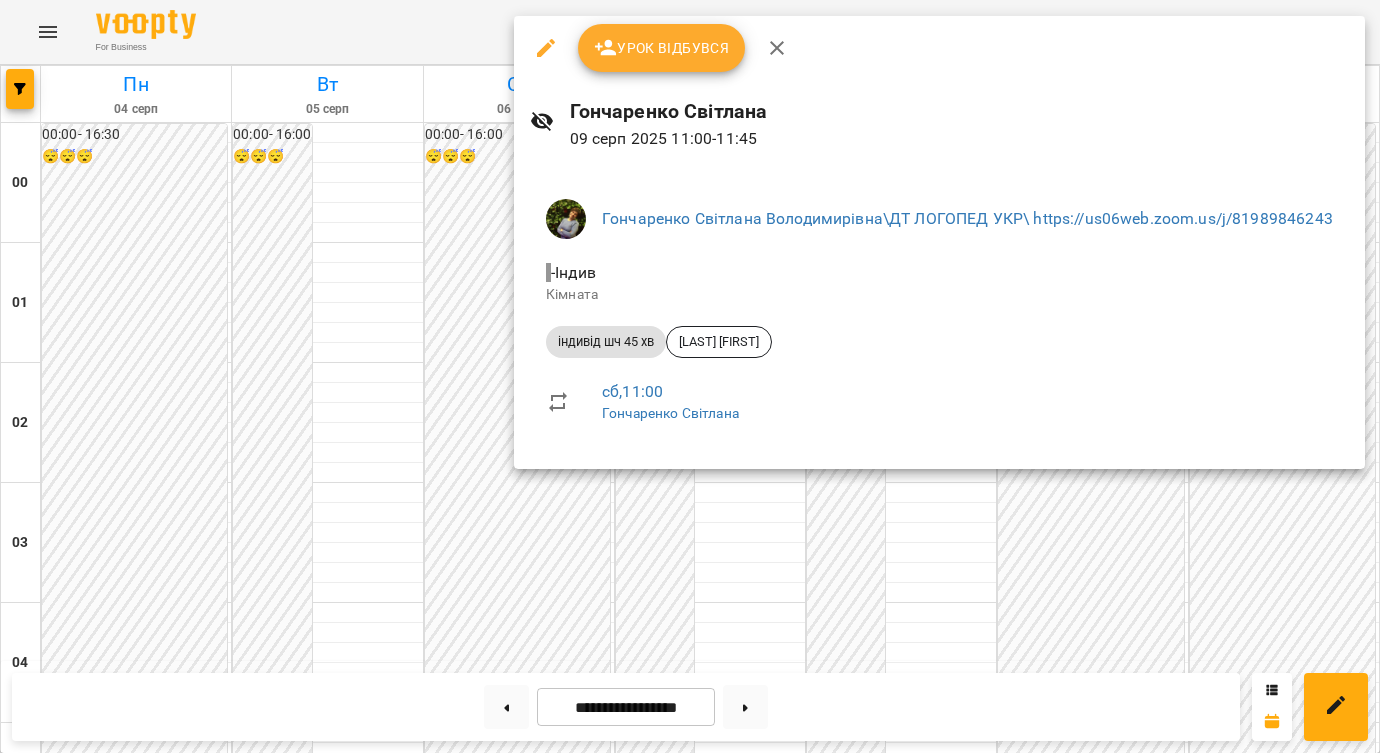 click at bounding box center [690, 376] 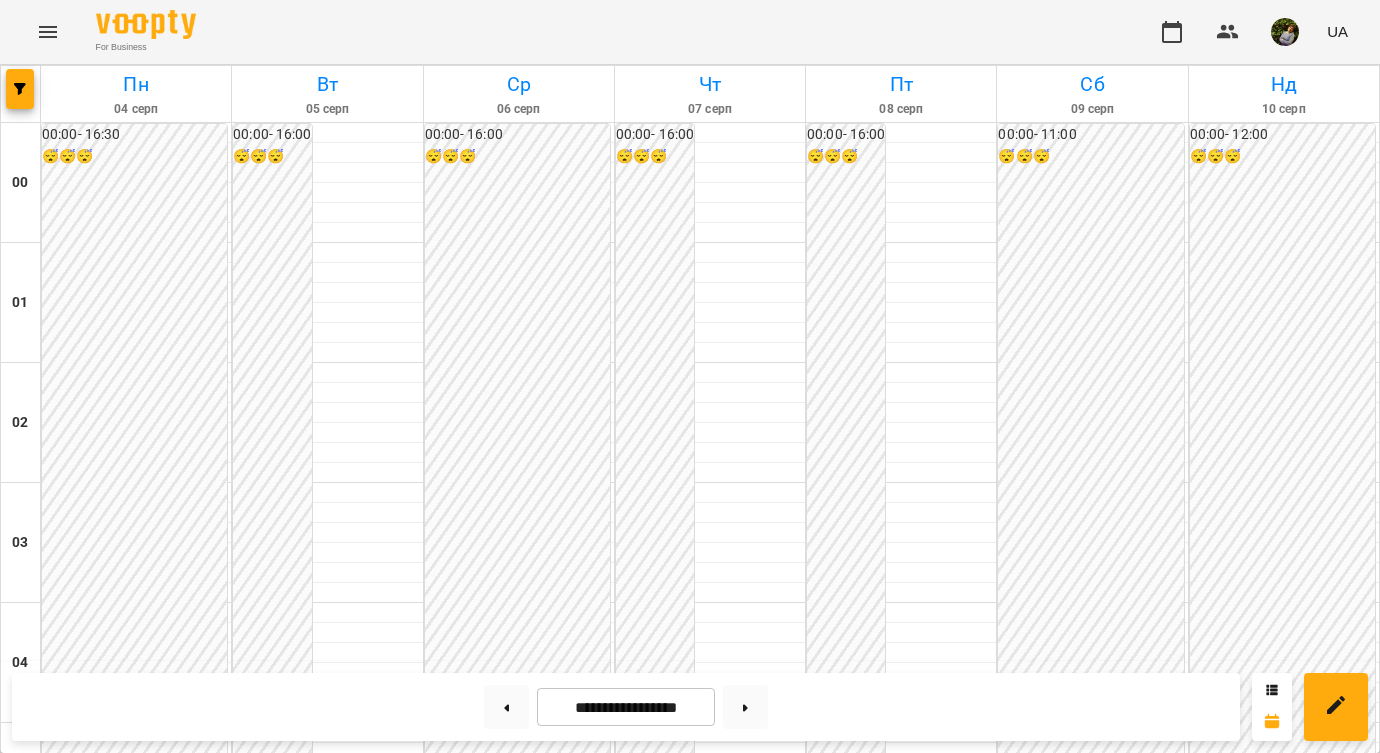 scroll, scrollTop: 1904, scrollLeft: 0, axis: vertical 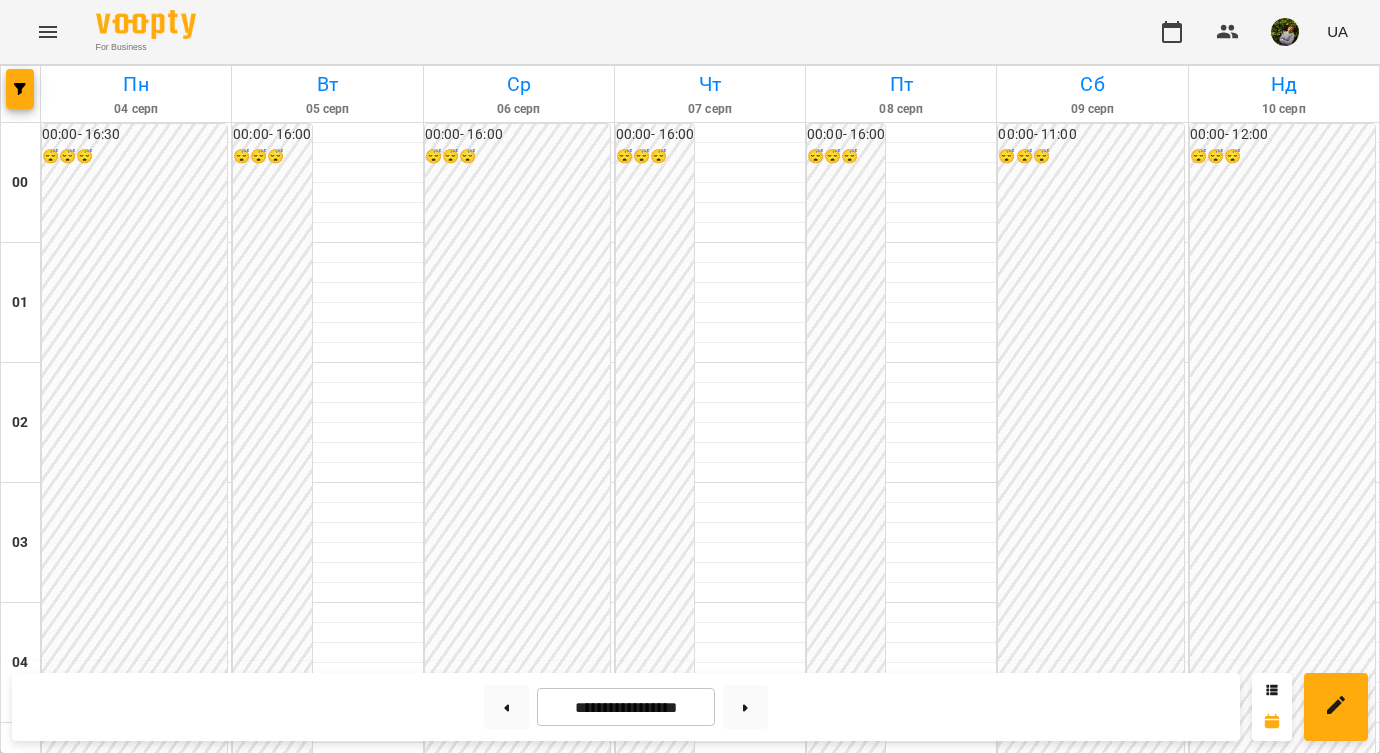 click on "Ляпіна Тіна" at bounding box center [859, 2225] 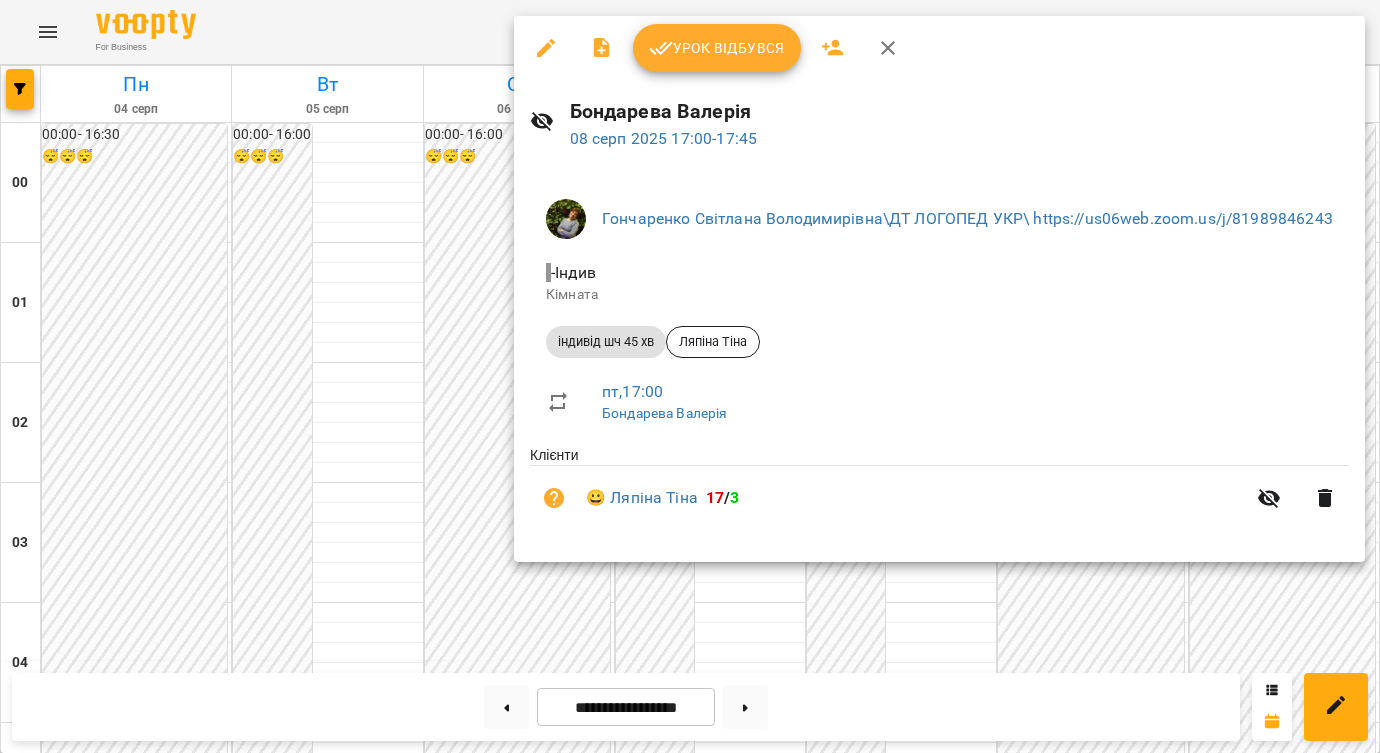 click at bounding box center [690, 376] 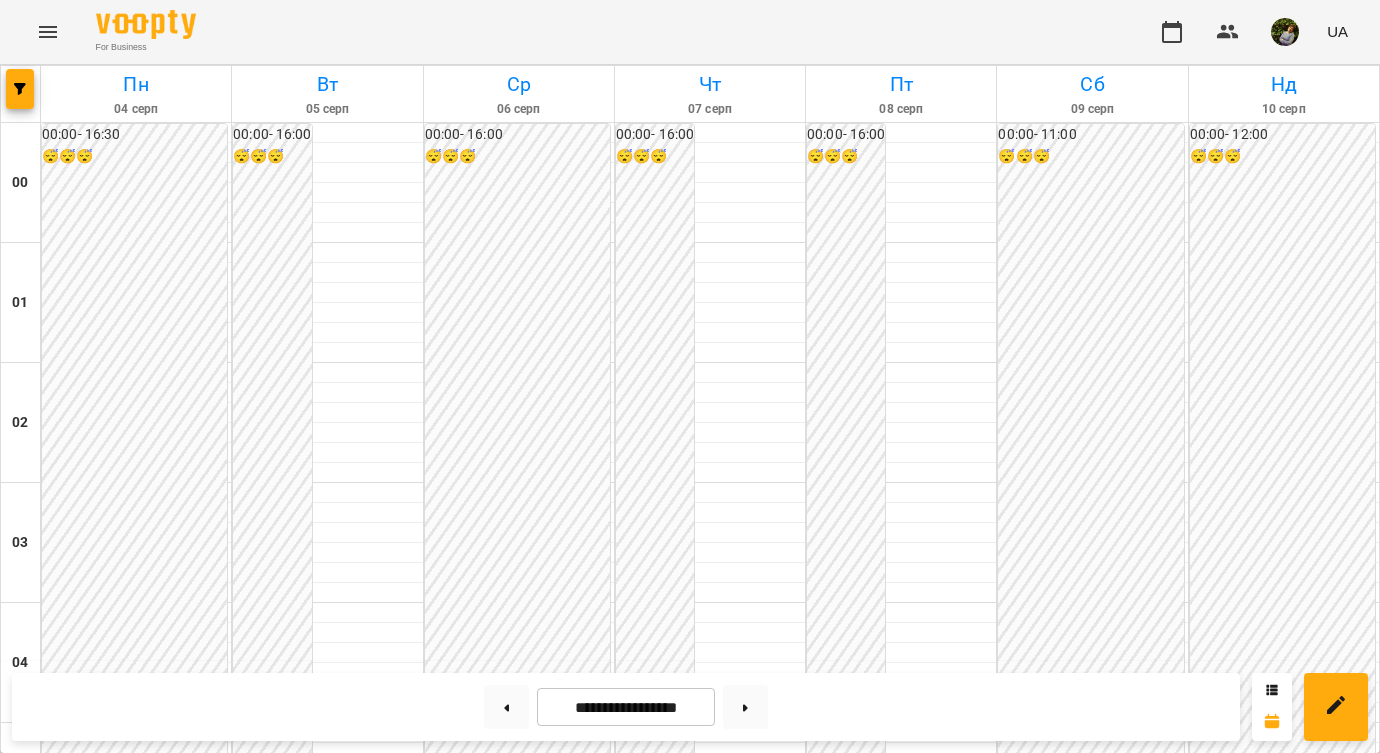 scroll, scrollTop: 1180, scrollLeft: 0, axis: vertical 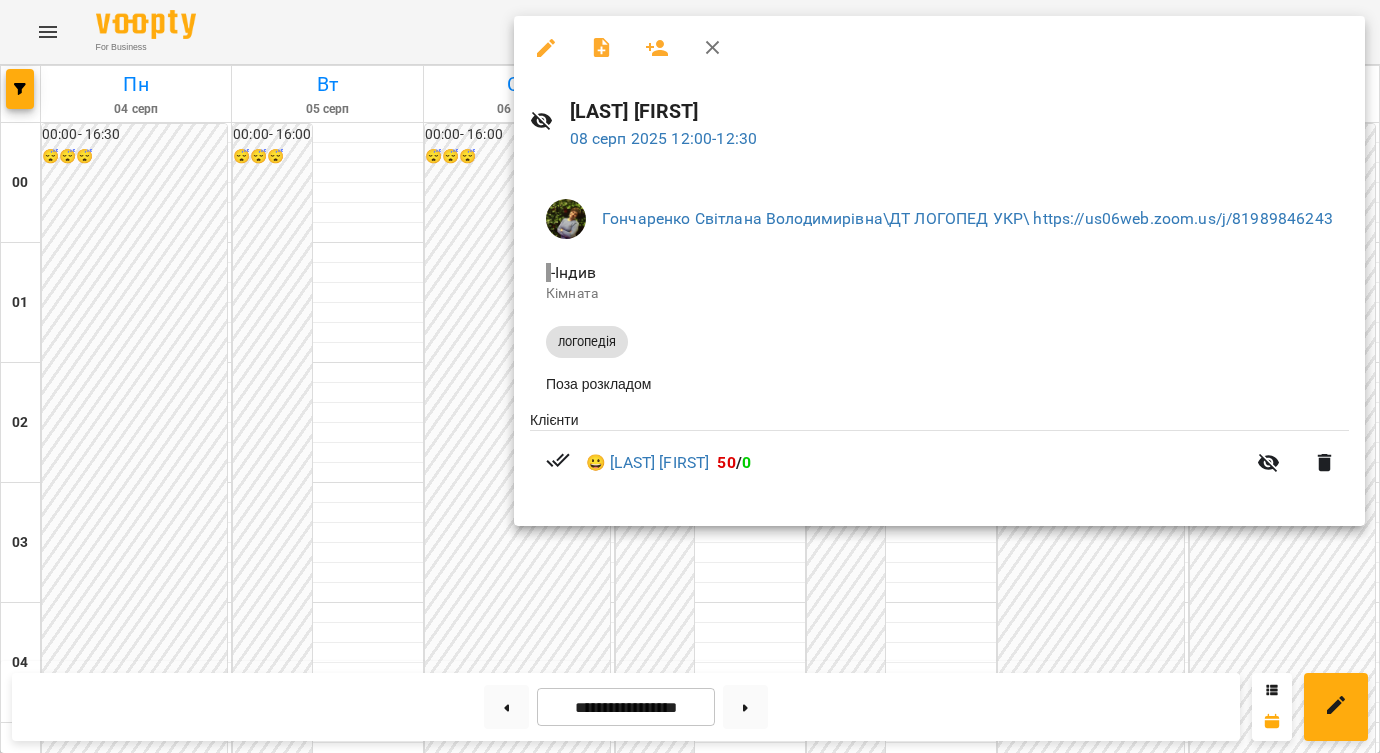 click at bounding box center [690, 376] 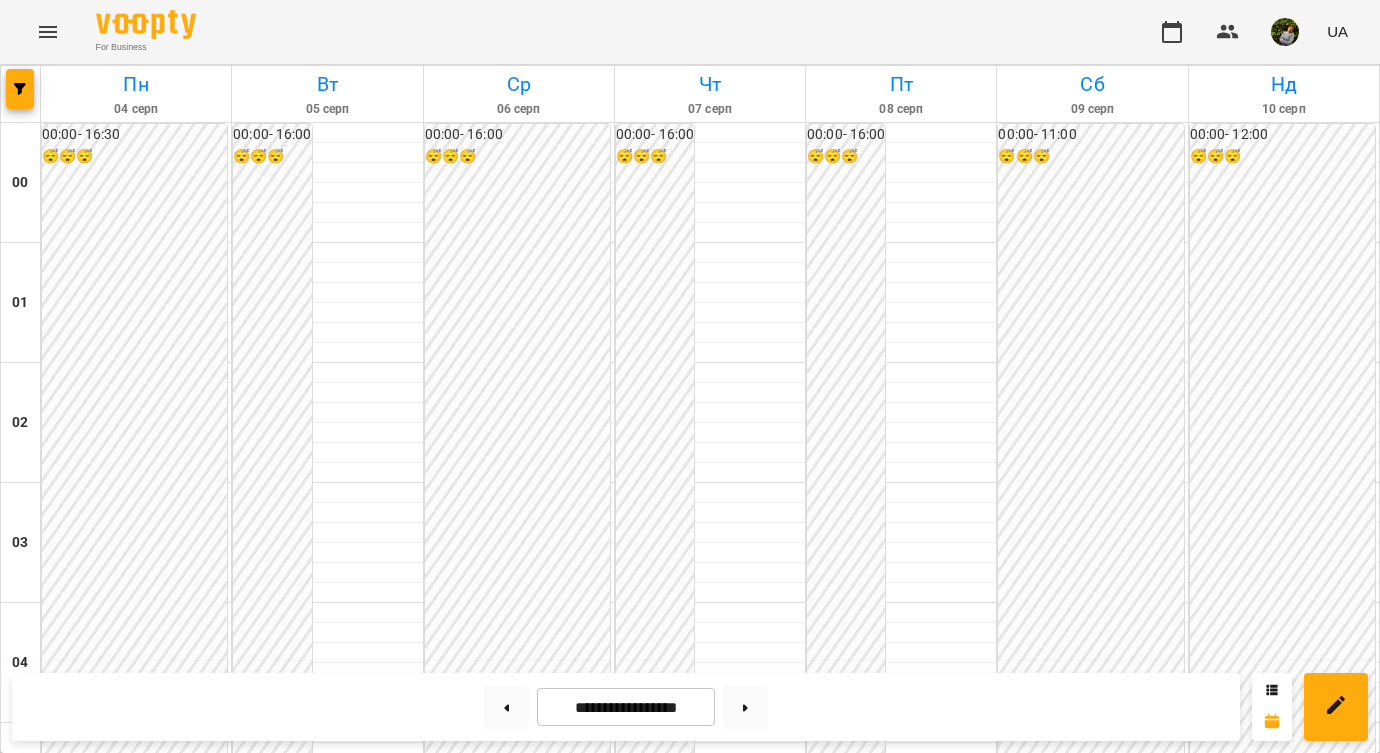 scroll, scrollTop: 1459, scrollLeft: 0, axis: vertical 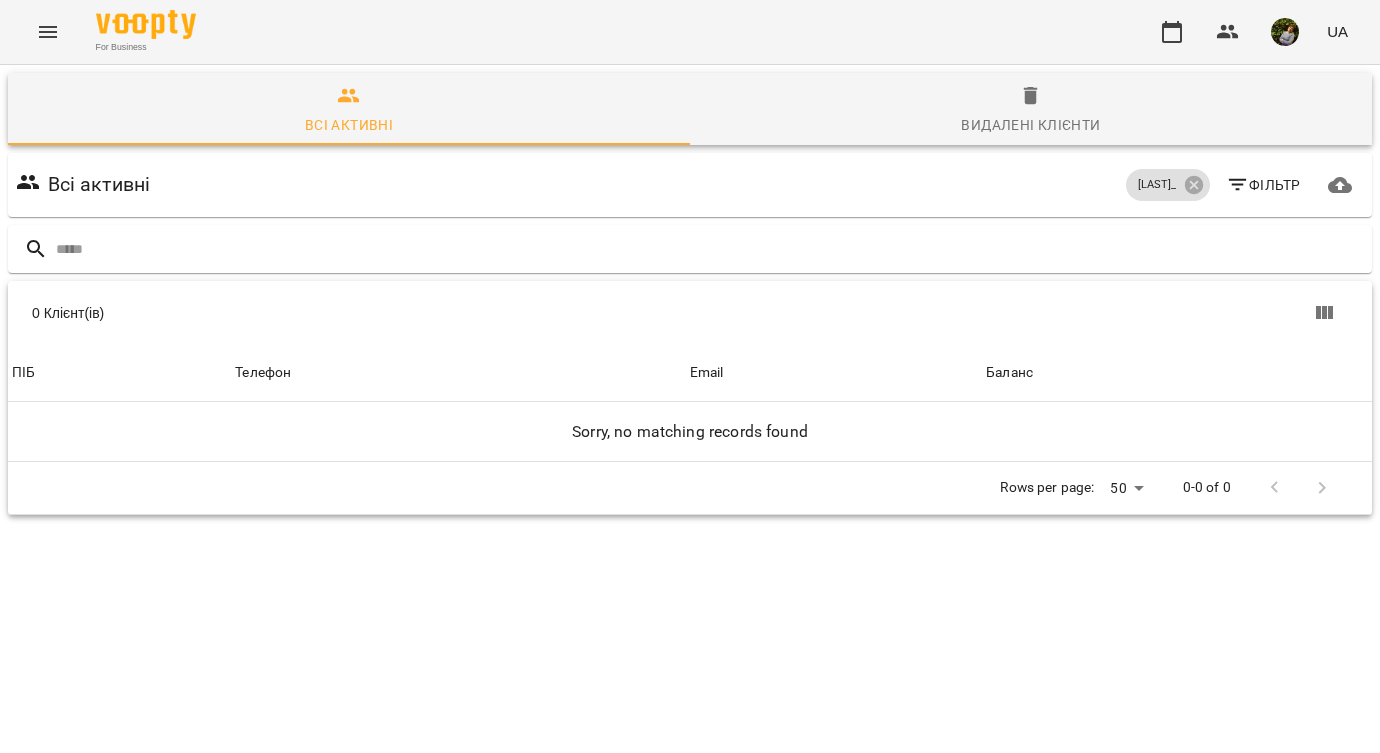 click 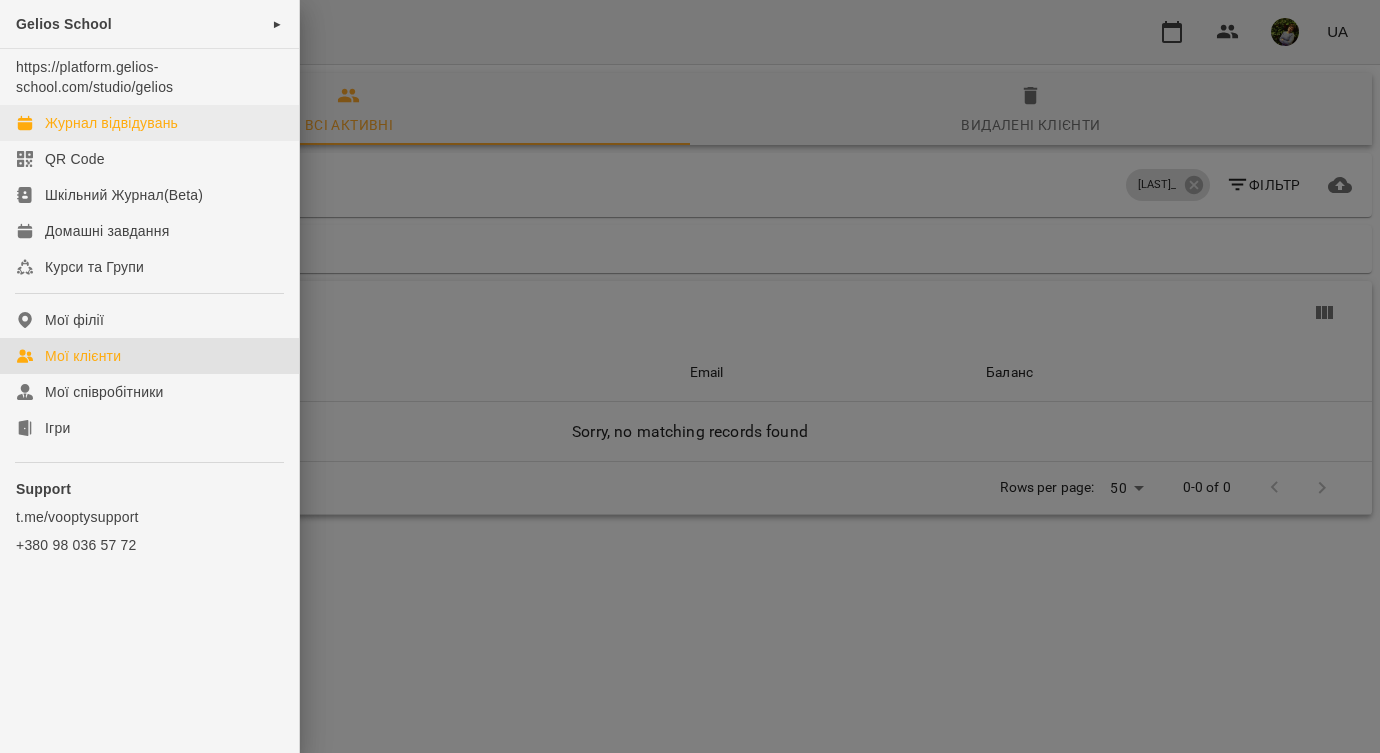 click on "Журнал відвідувань" at bounding box center (111, 123) 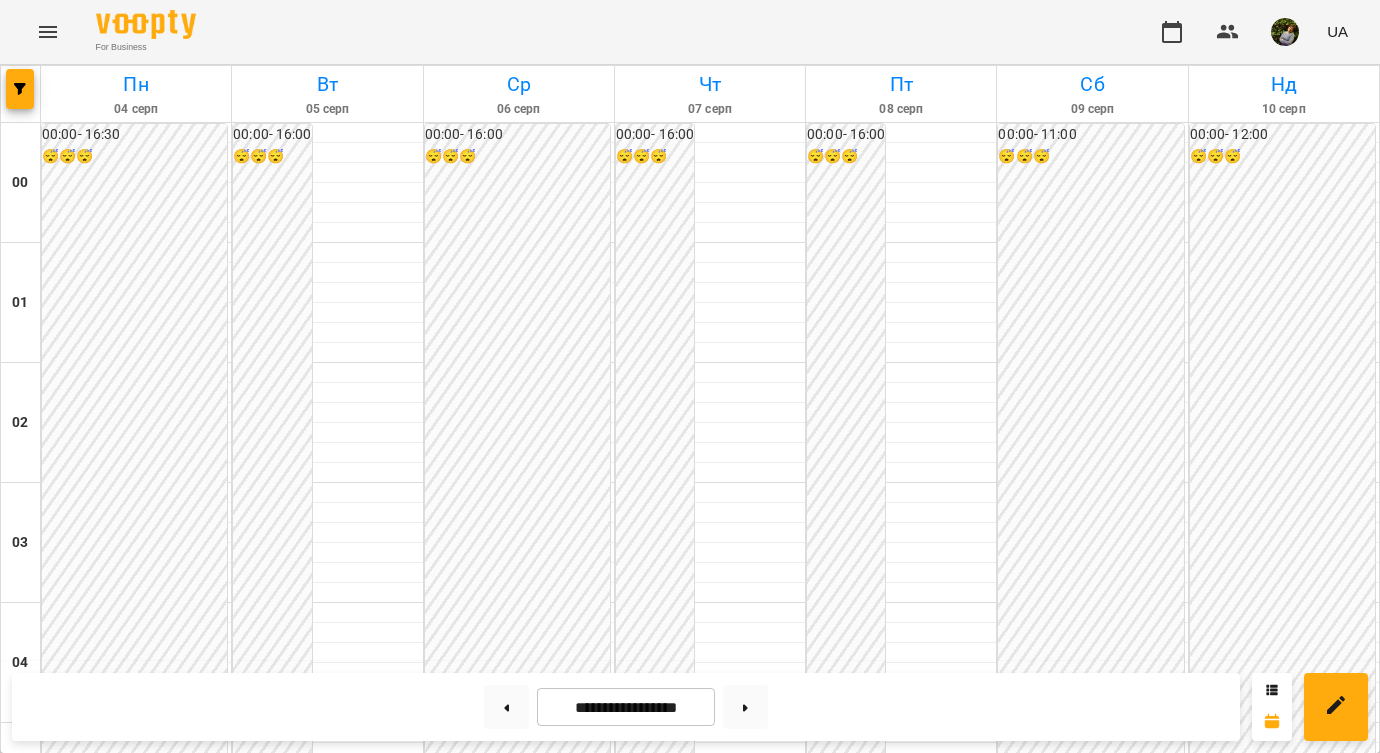 scroll, scrollTop: 1904, scrollLeft: 0, axis: vertical 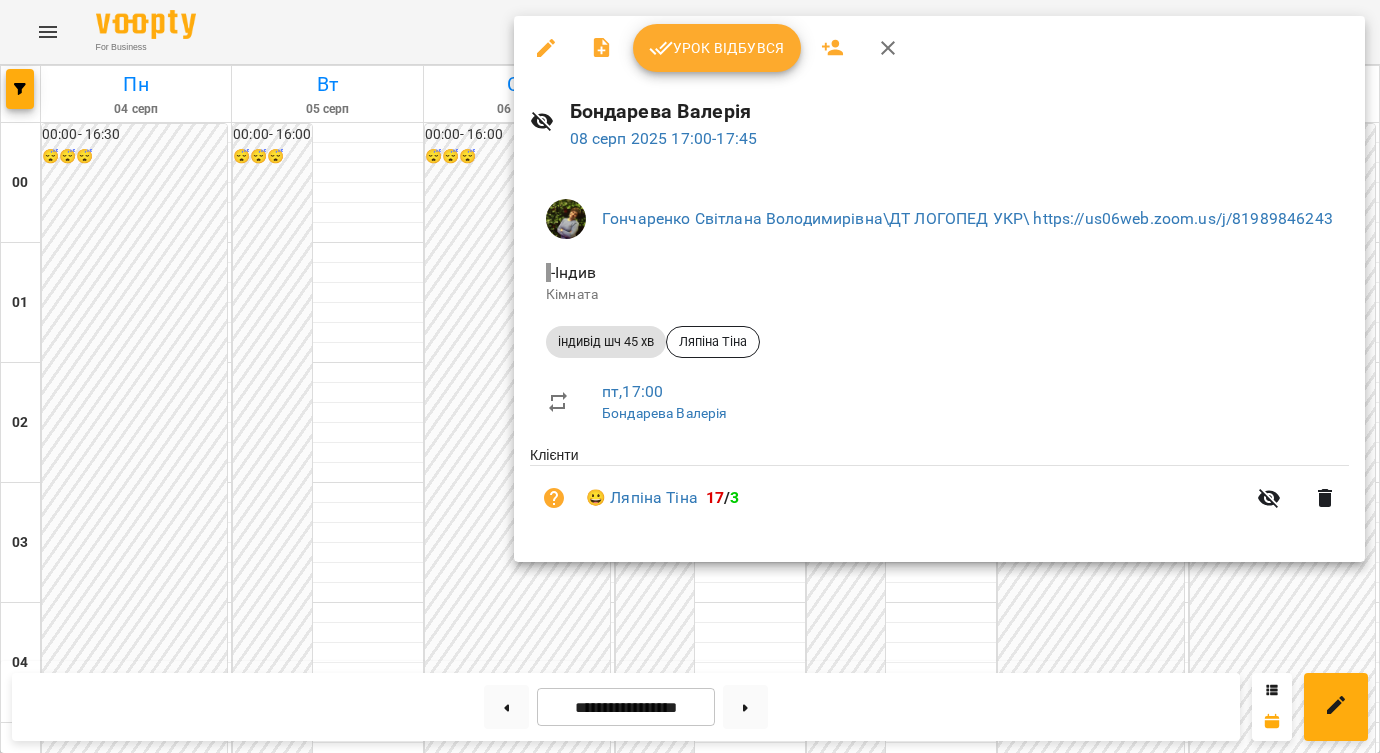 click on "Урок відбувся" at bounding box center (717, 48) 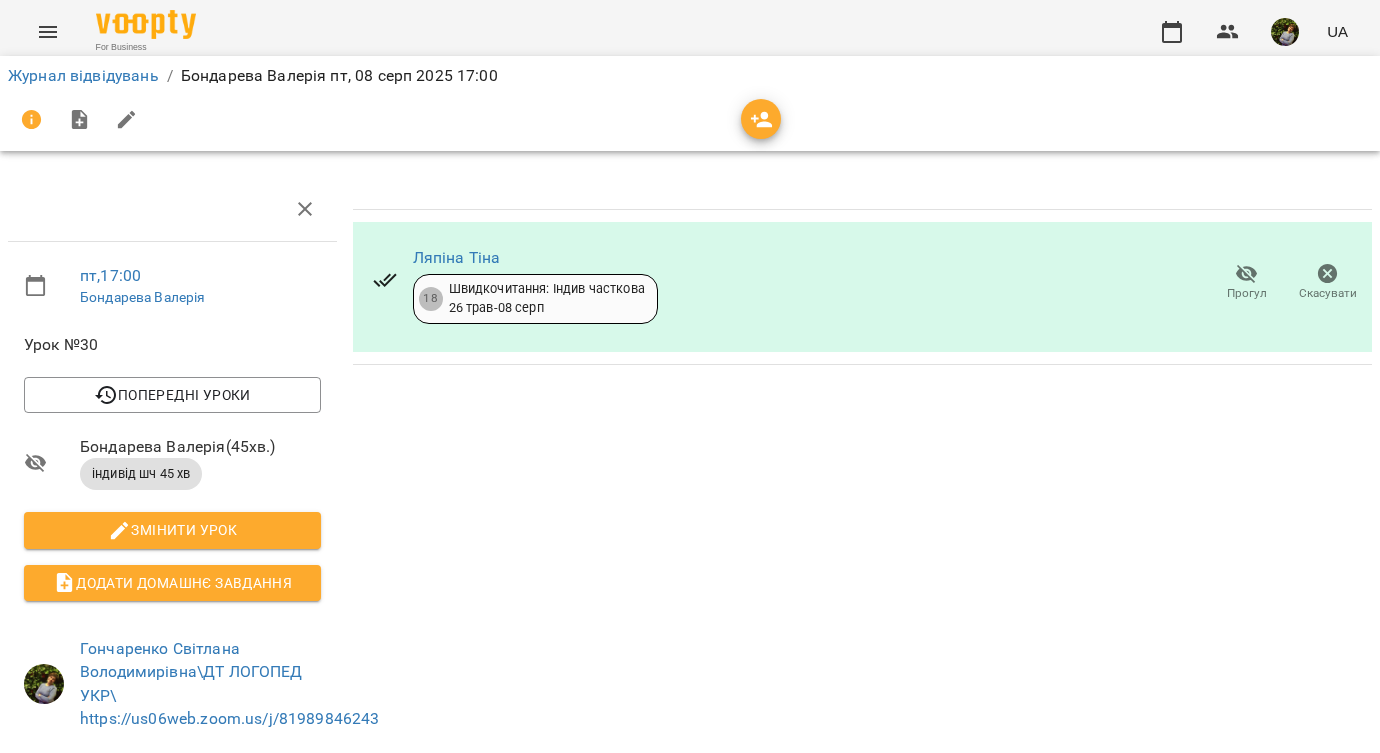 click 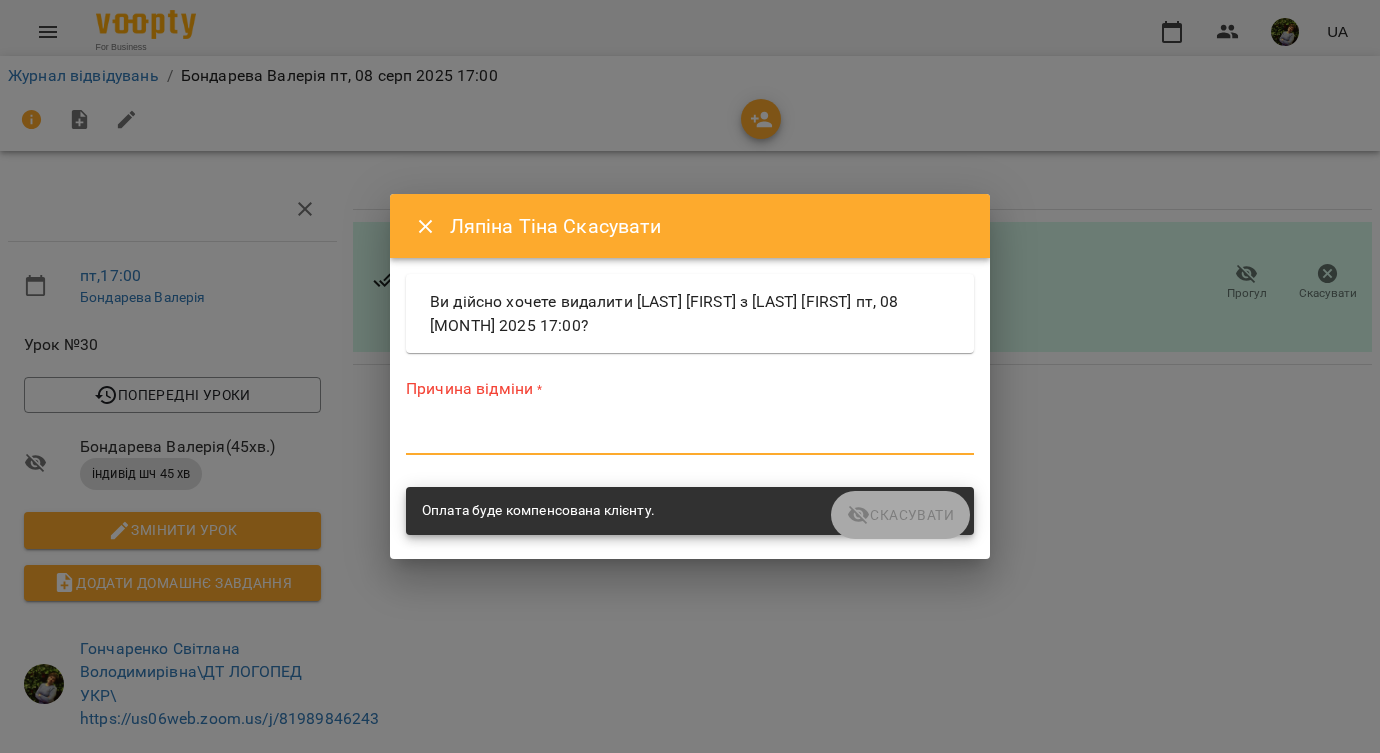 click at bounding box center [690, 439] 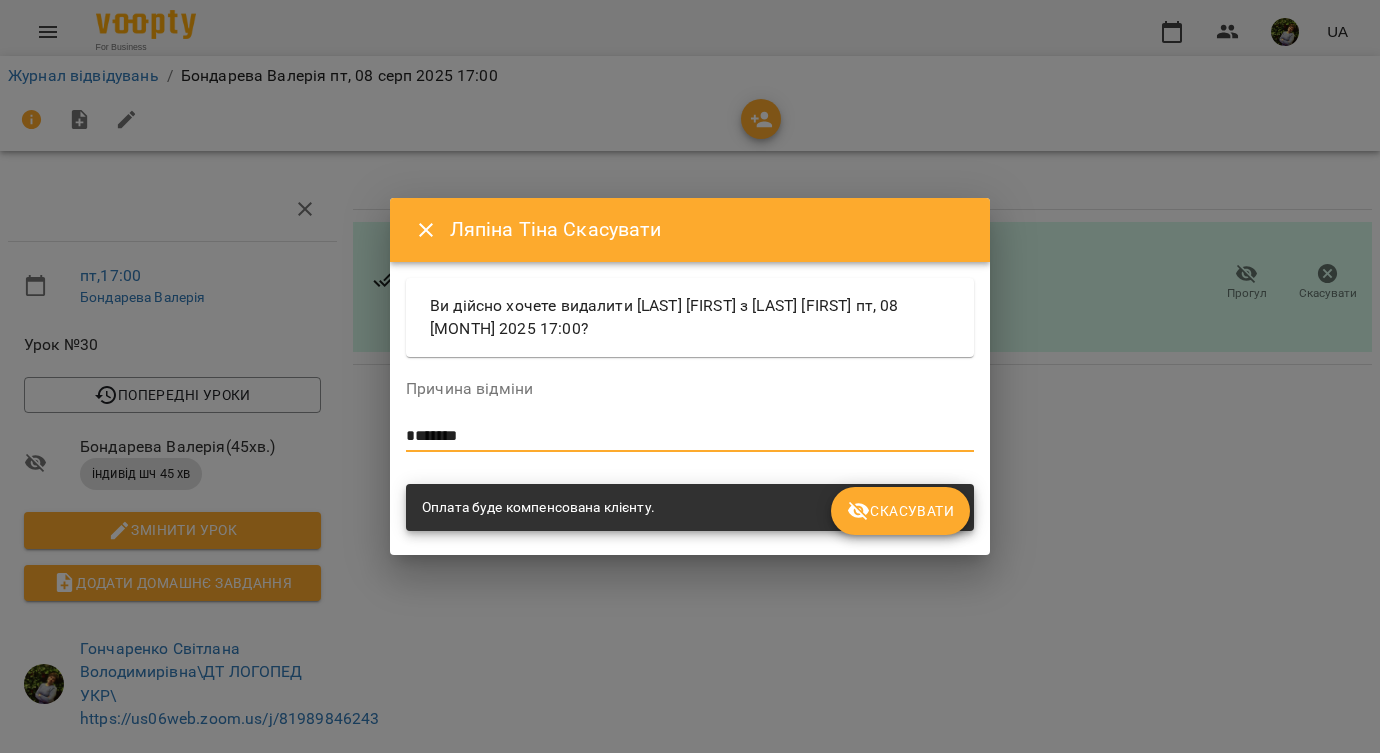 type on "*******" 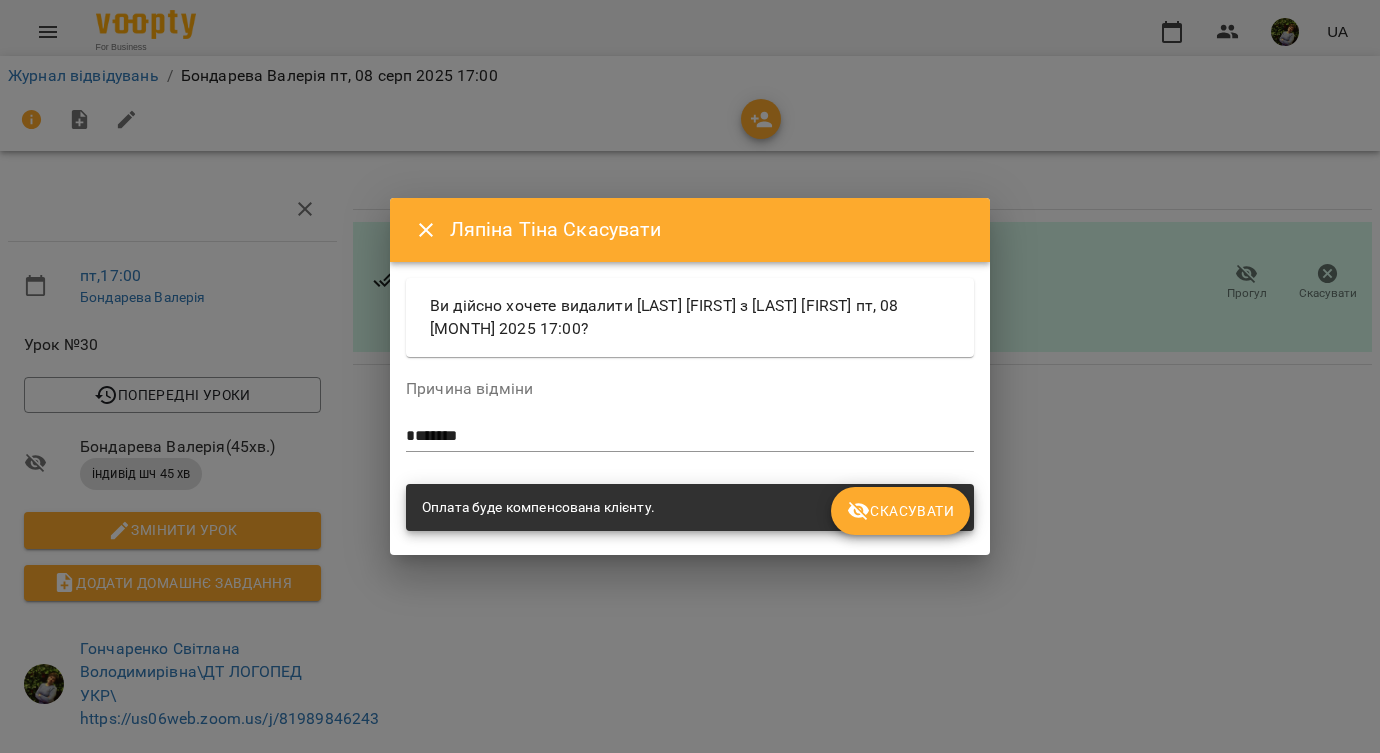 drag, startPoint x: 518, startPoint y: 416, endPoint x: 592, endPoint y: 452, distance: 82.29216 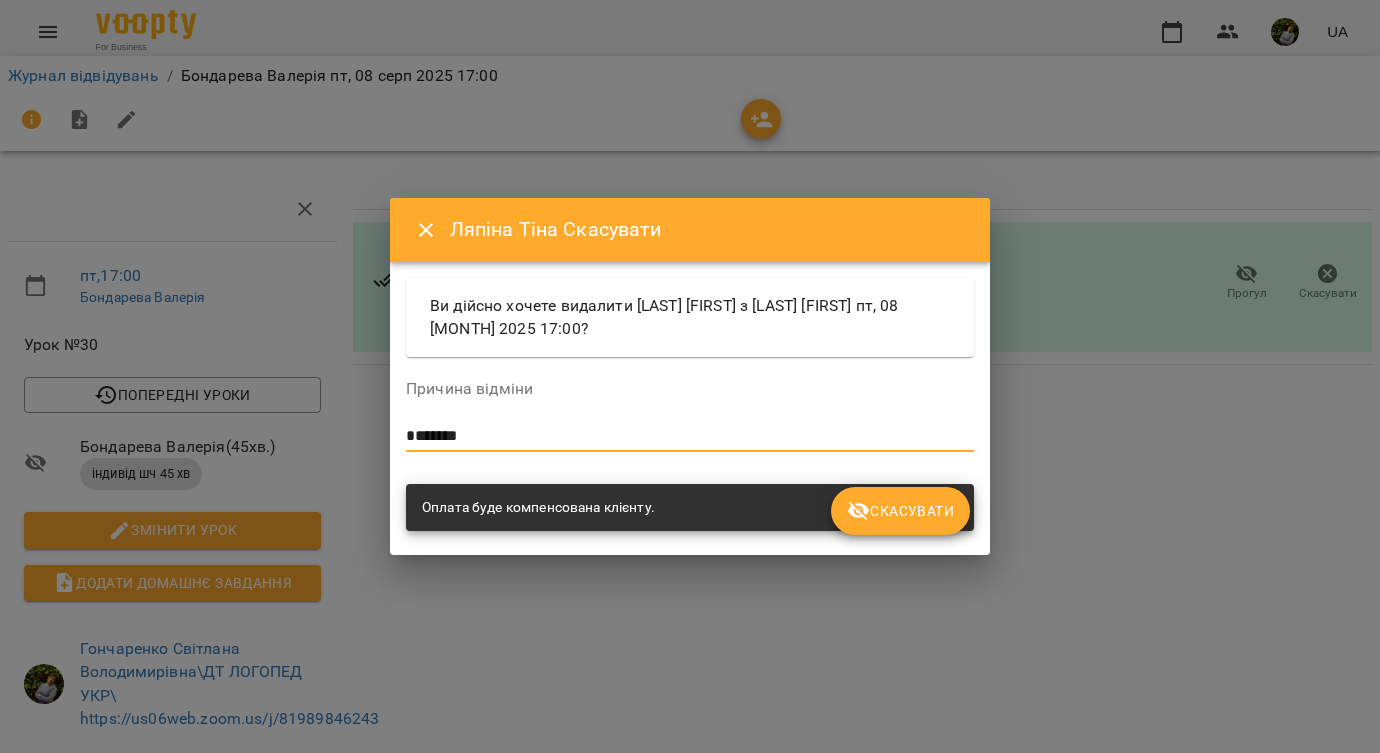 click on "*******" at bounding box center [690, 436] 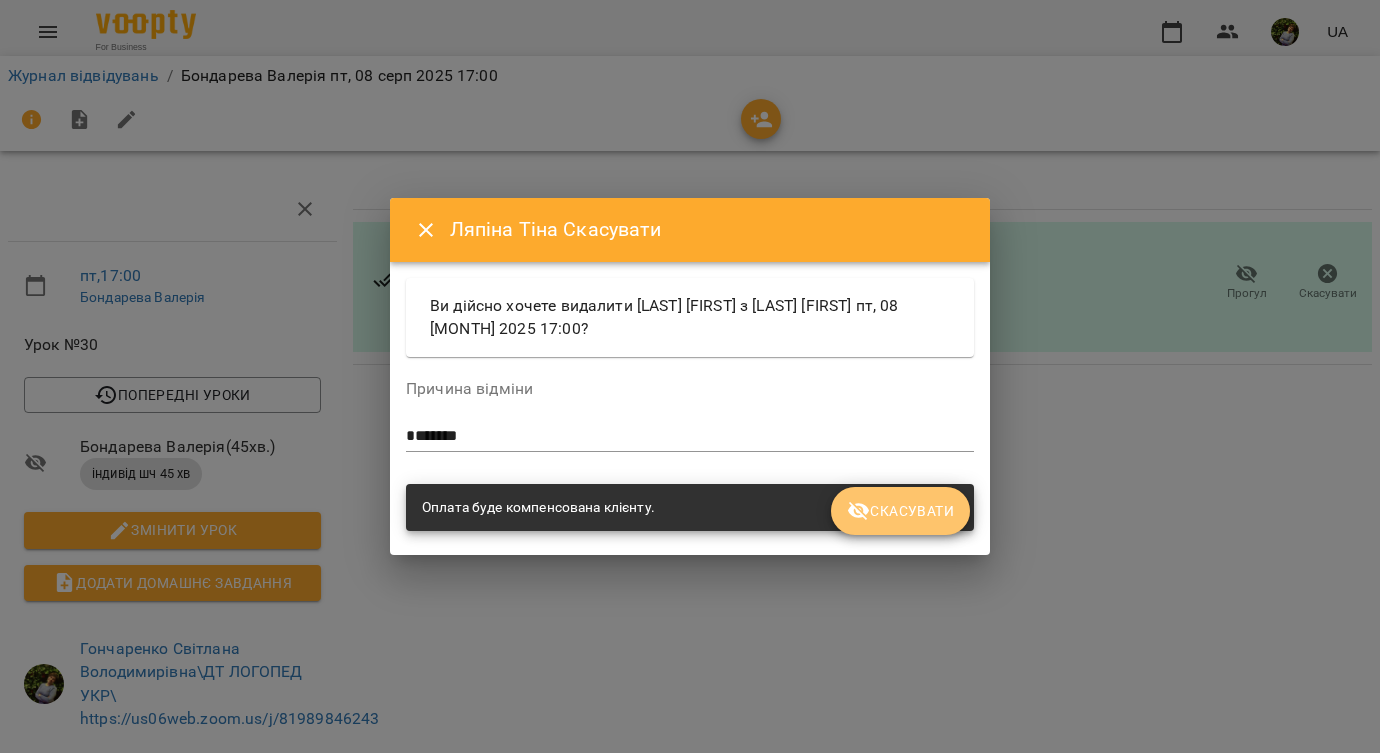 drag, startPoint x: 968, startPoint y: 579, endPoint x: 919, endPoint y: 514, distance: 81.400246 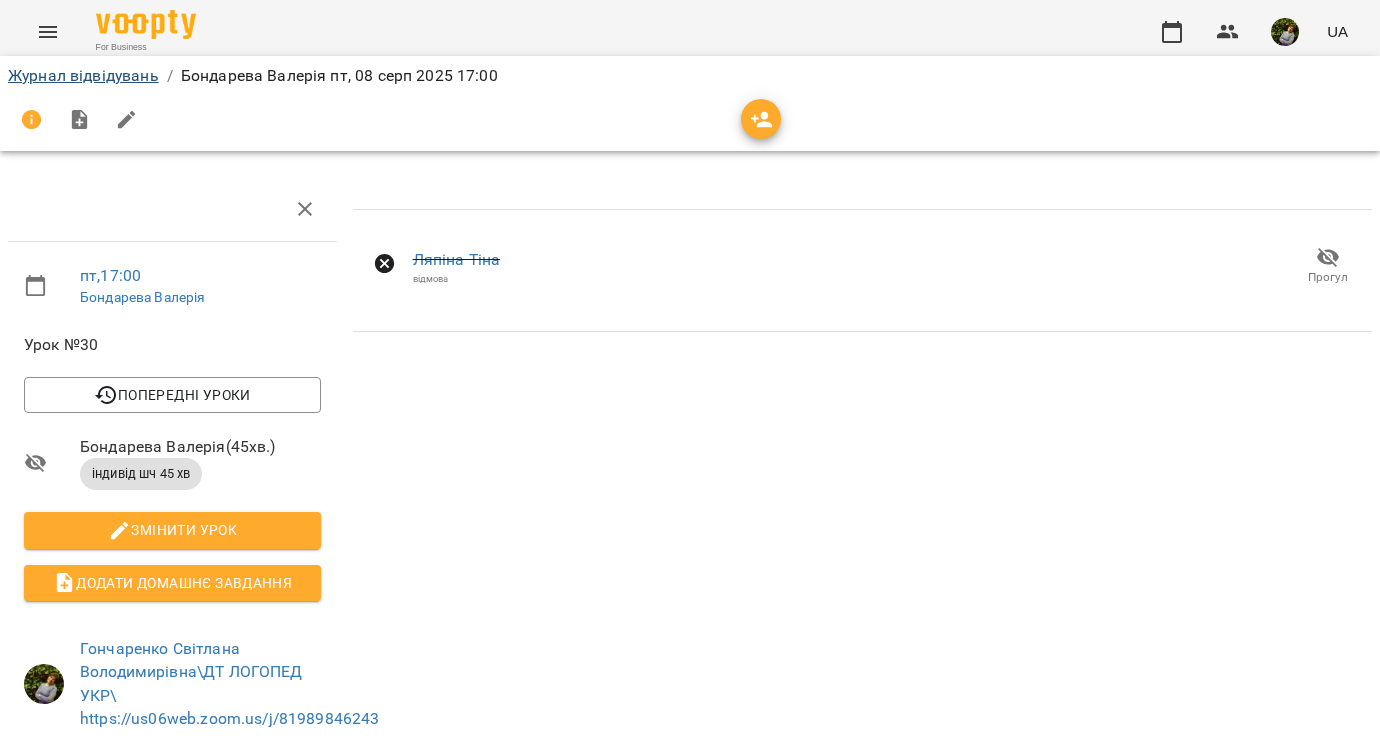 click on "Журнал відвідувань" at bounding box center [83, 75] 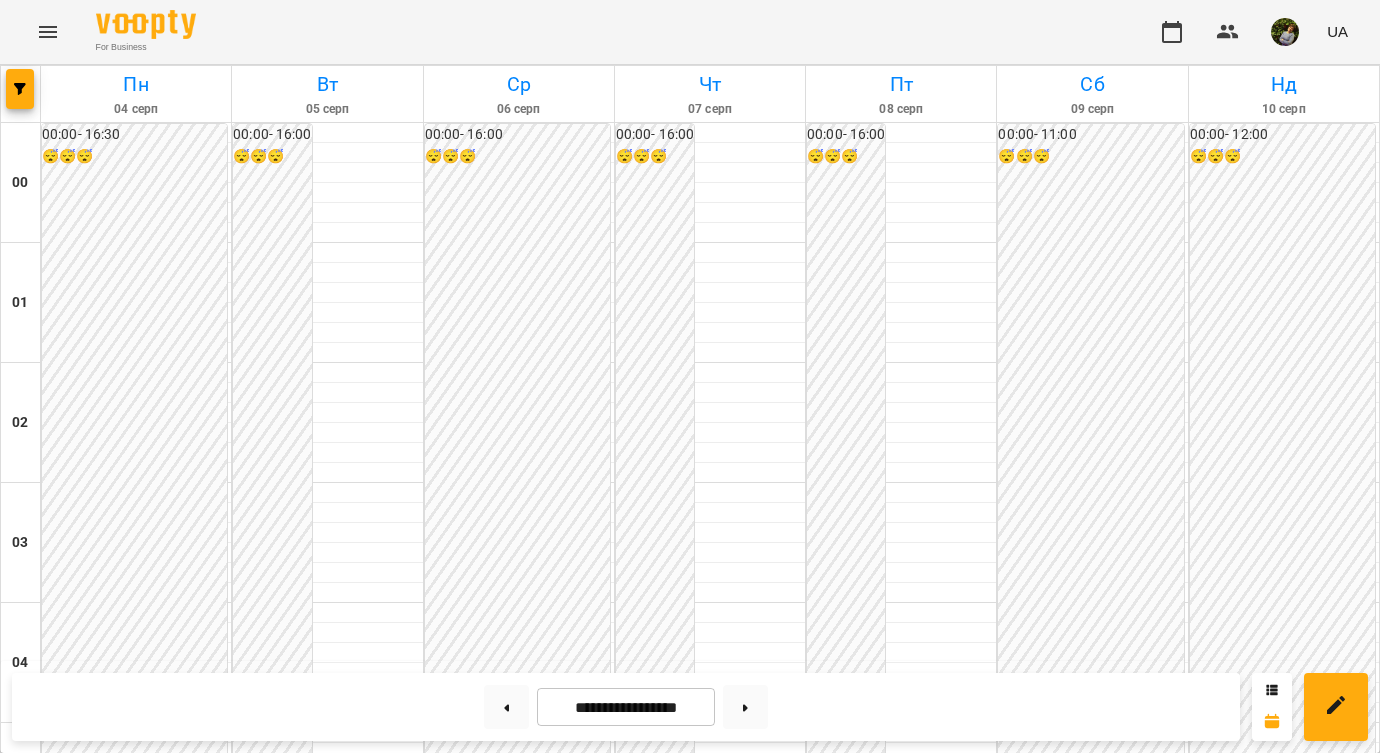 scroll, scrollTop: 1963, scrollLeft: 0, axis: vertical 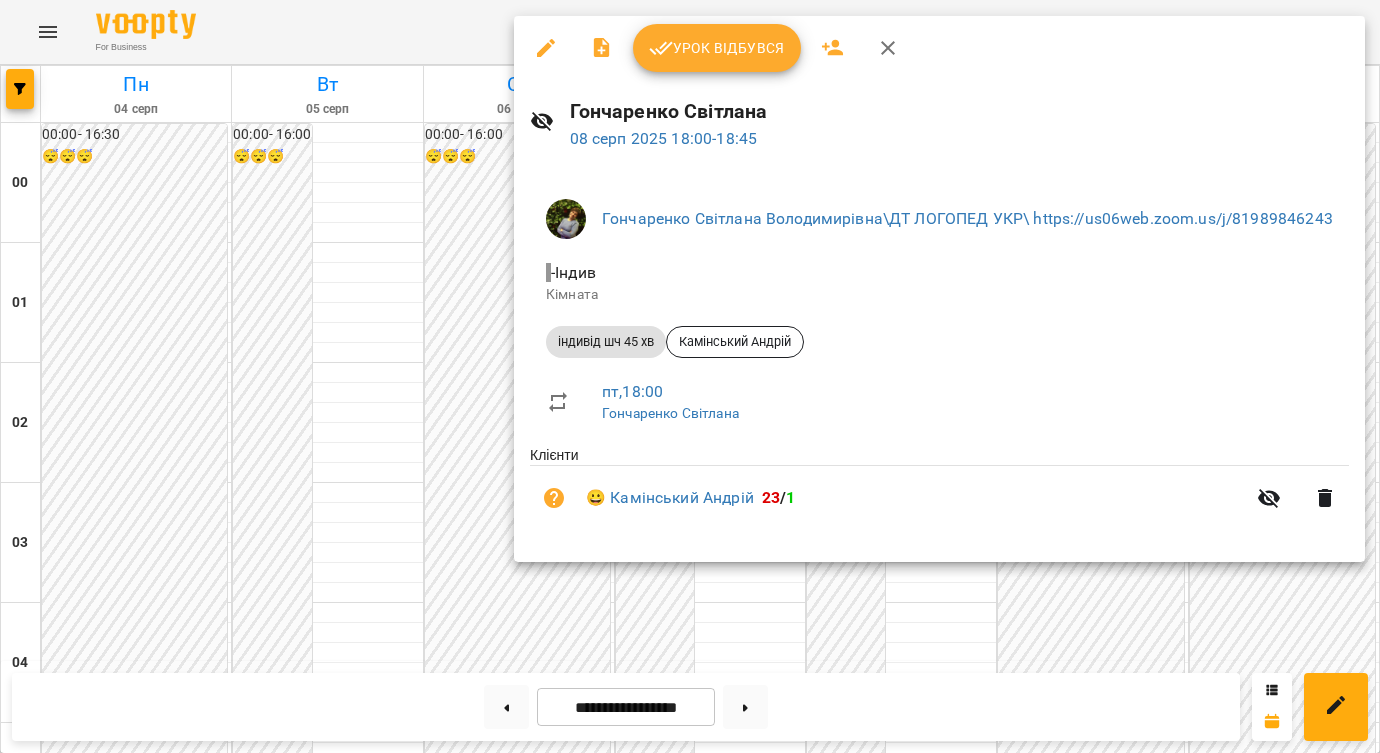 click at bounding box center [690, 376] 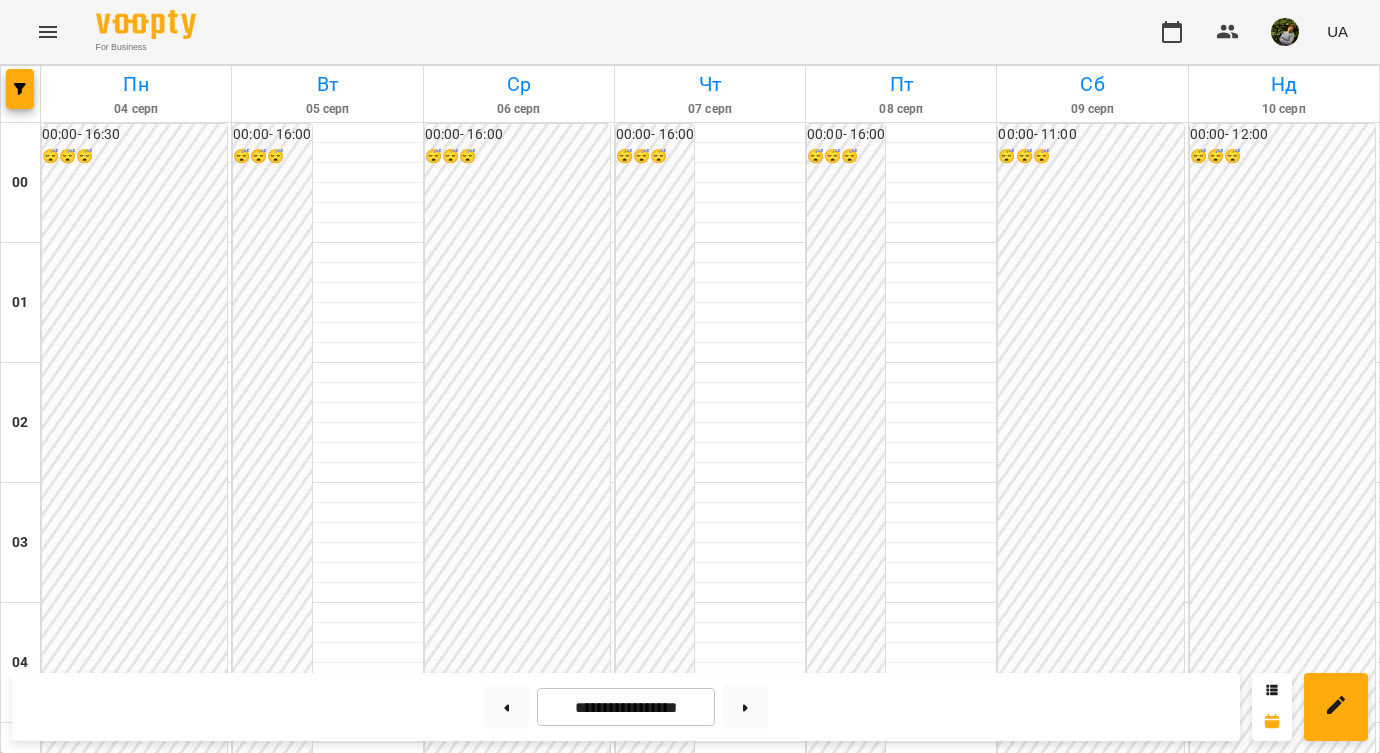 scroll, scrollTop: 1689, scrollLeft: 0, axis: vertical 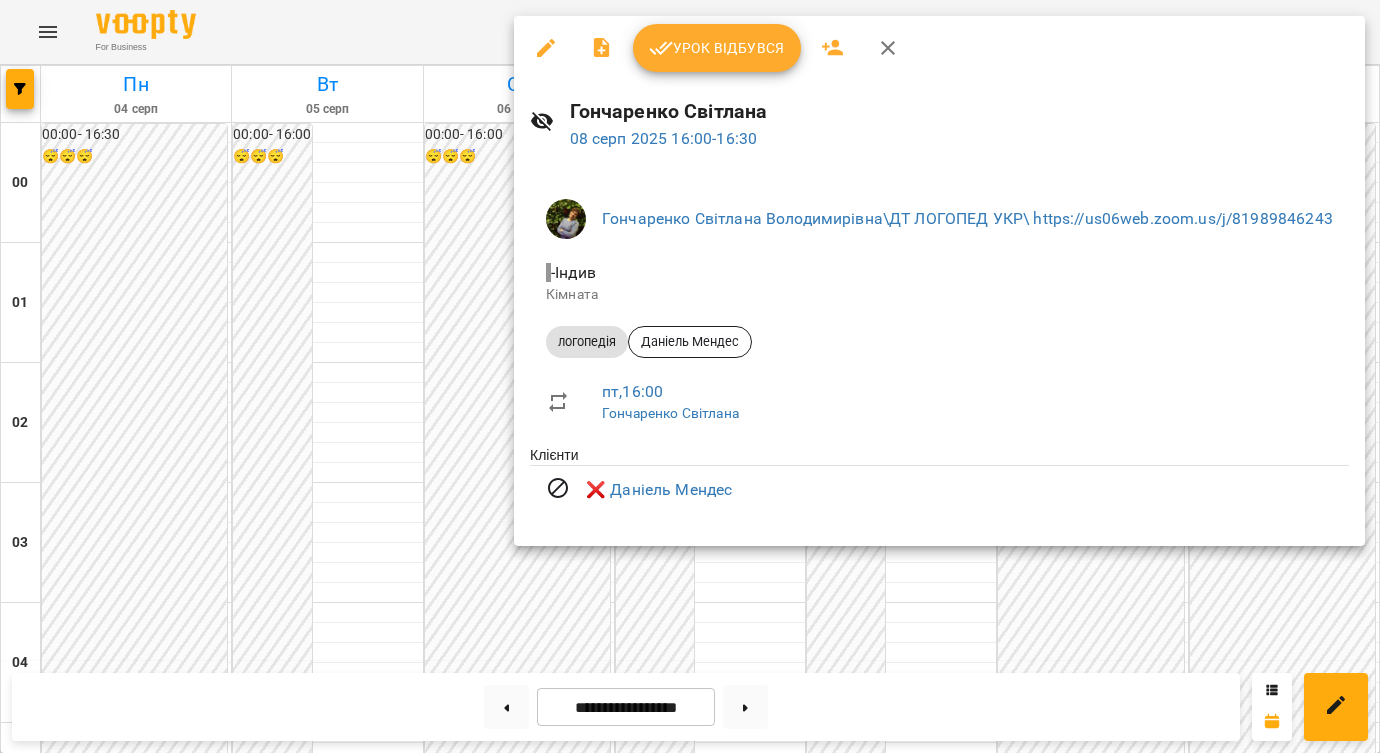 click at bounding box center [690, 376] 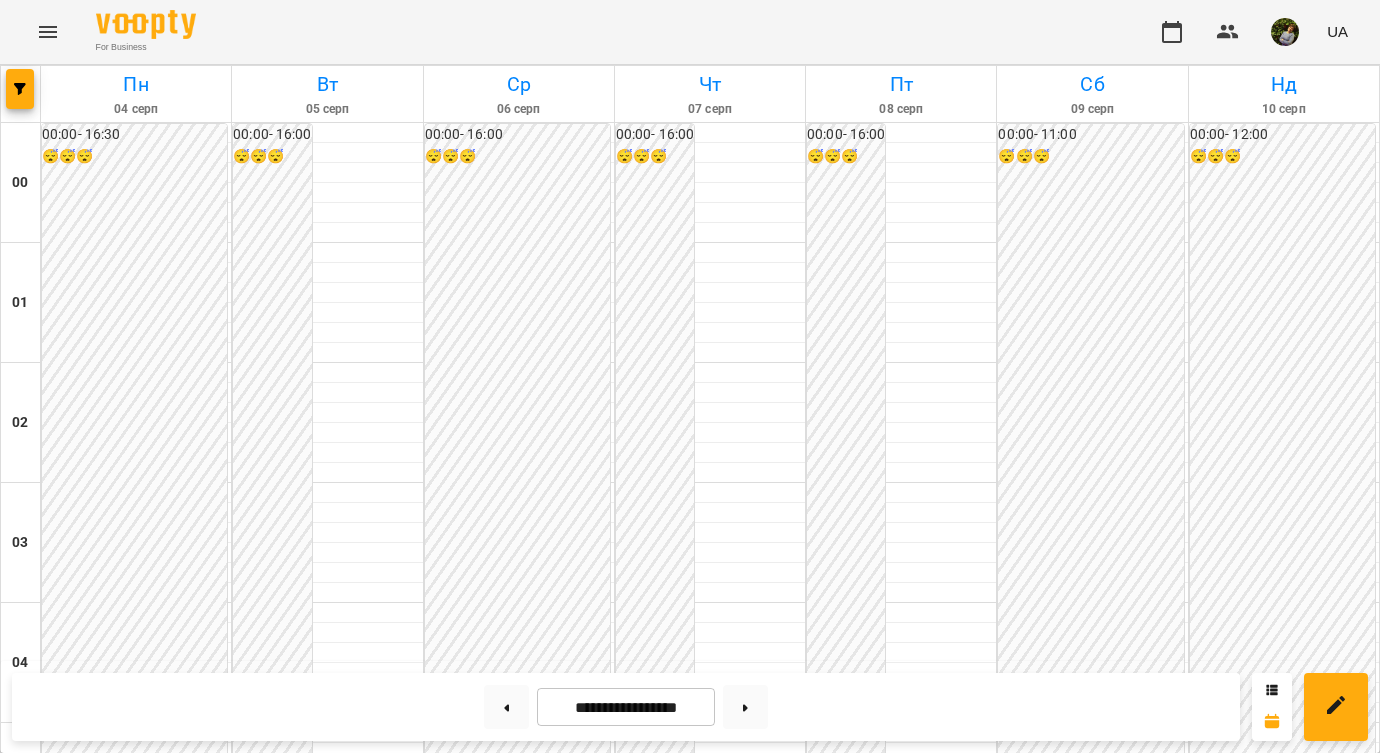 click on "17:00" at bounding box center [901, 2191] 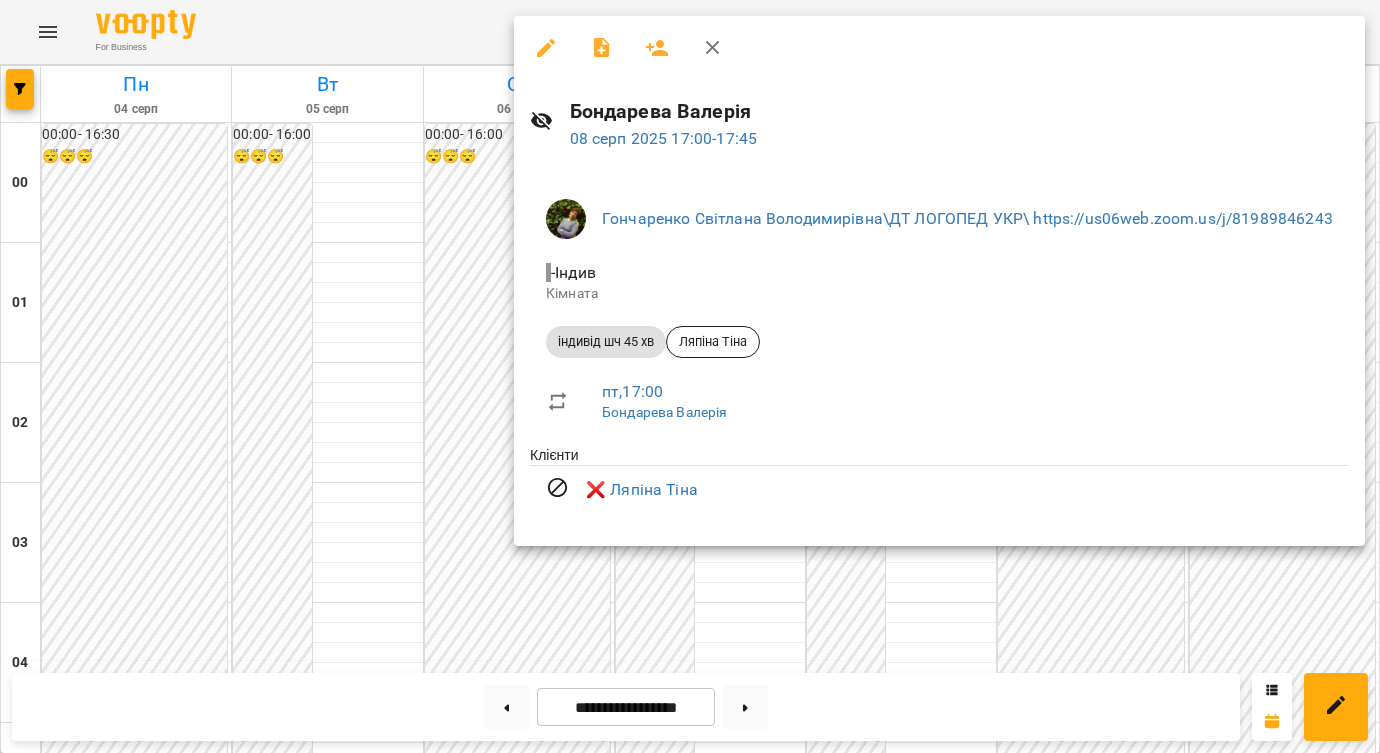 click at bounding box center [690, 376] 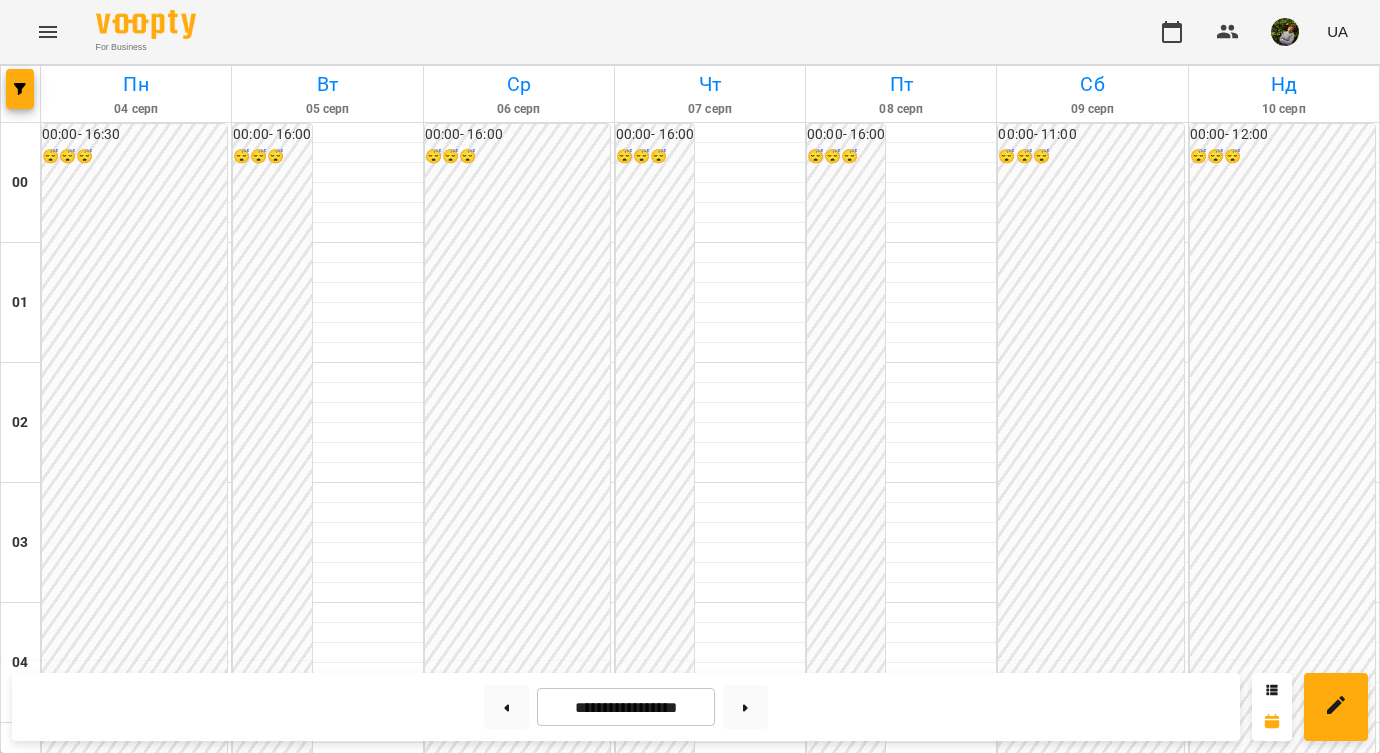 scroll, scrollTop: 2339, scrollLeft: 0, axis: vertical 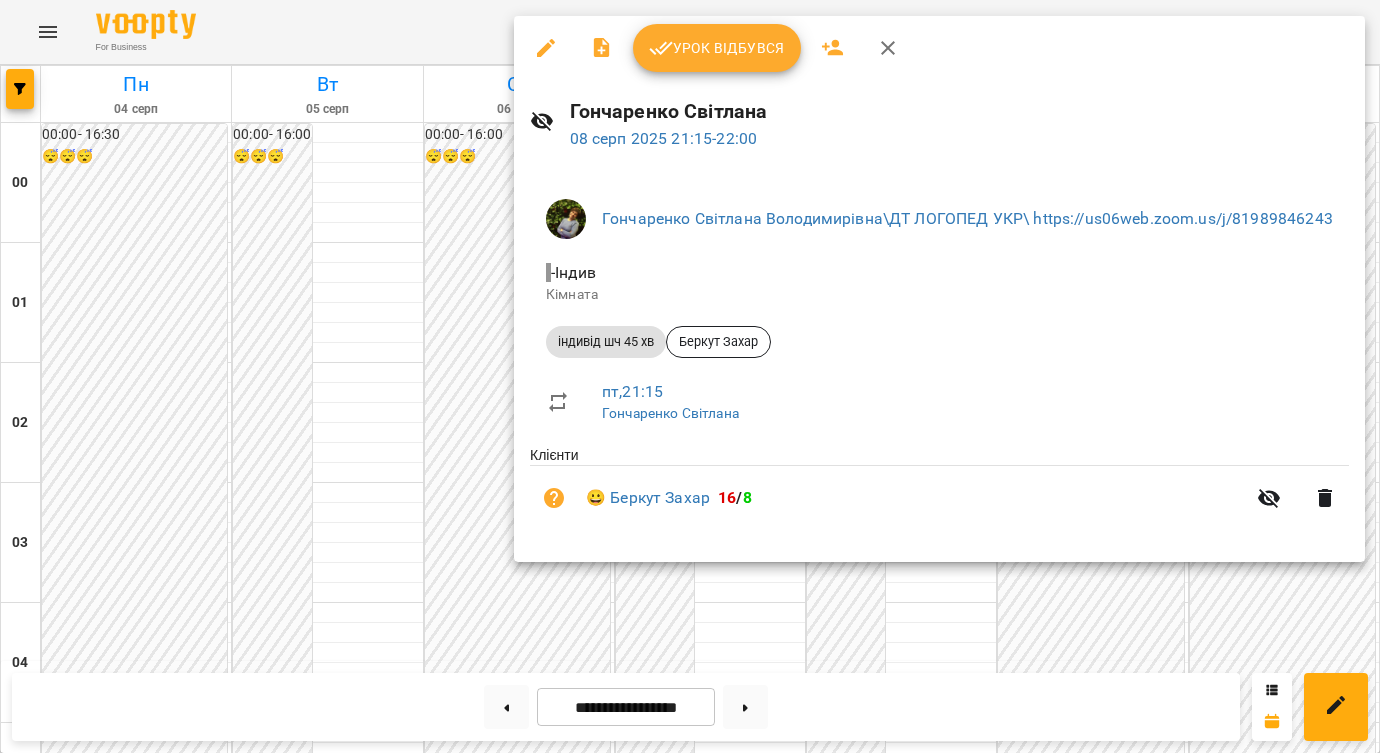 click at bounding box center [690, 376] 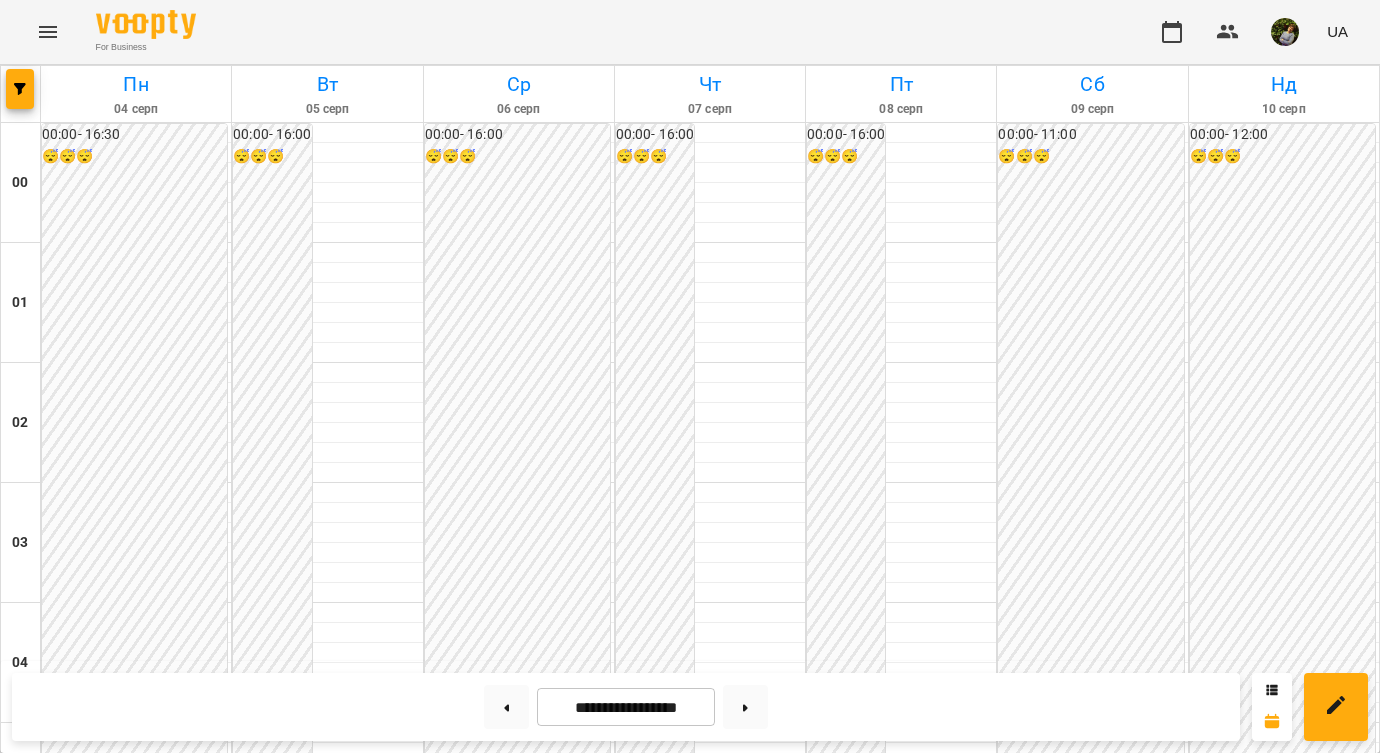 scroll, scrollTop: 1094, scrollLeft: 0, axis: vertical 